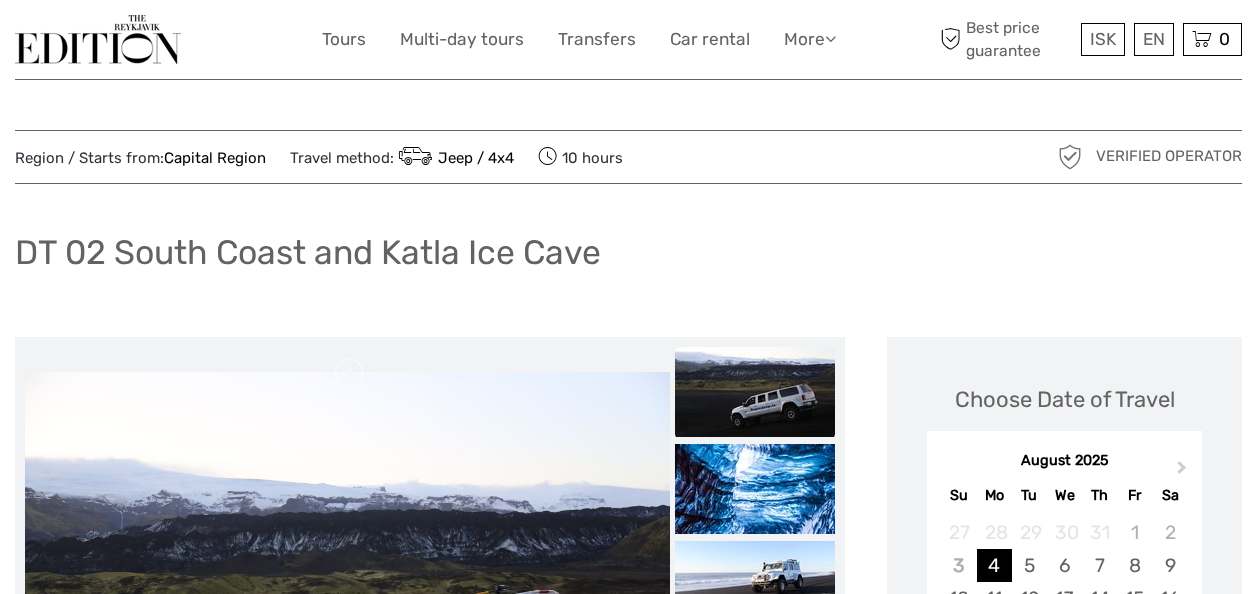 scroll, scrollTop: 275, scrollLeft: 0, axis: vertical 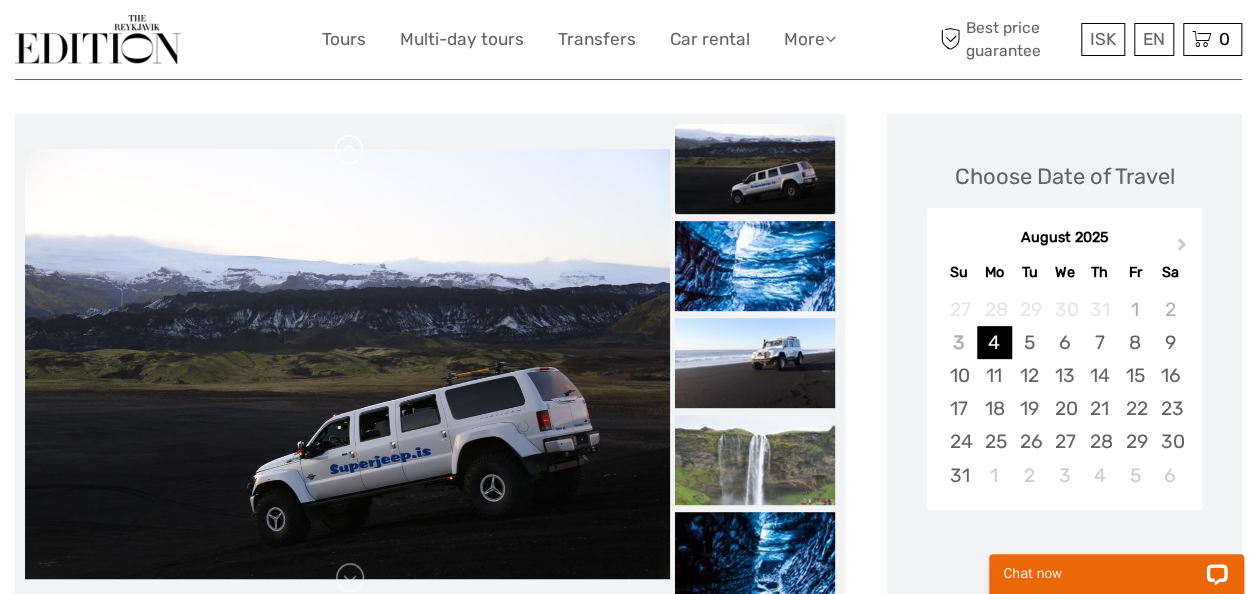 click at bounding box center (350, 150) 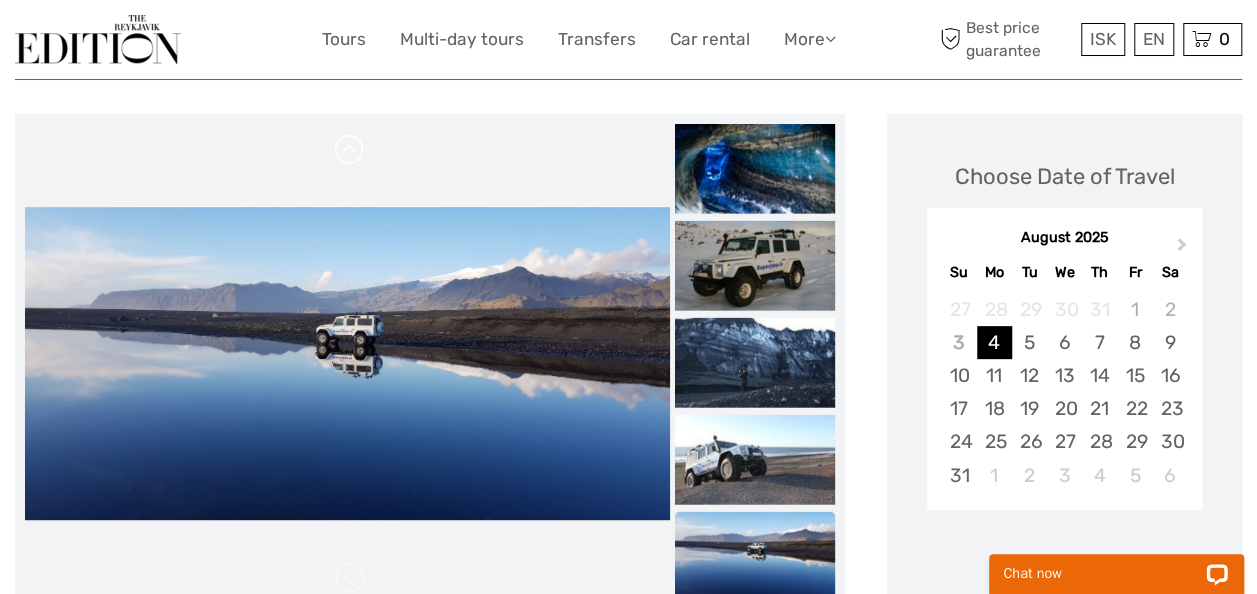 click at bounding box center (347, 363) 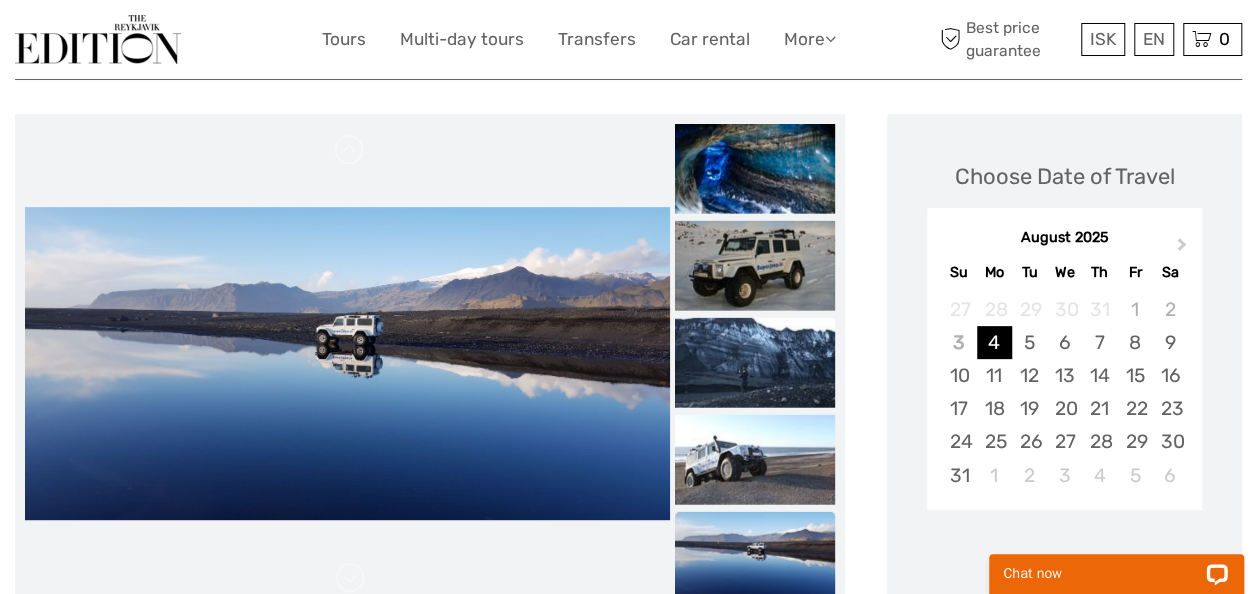 click at bounding box center (347, 364) 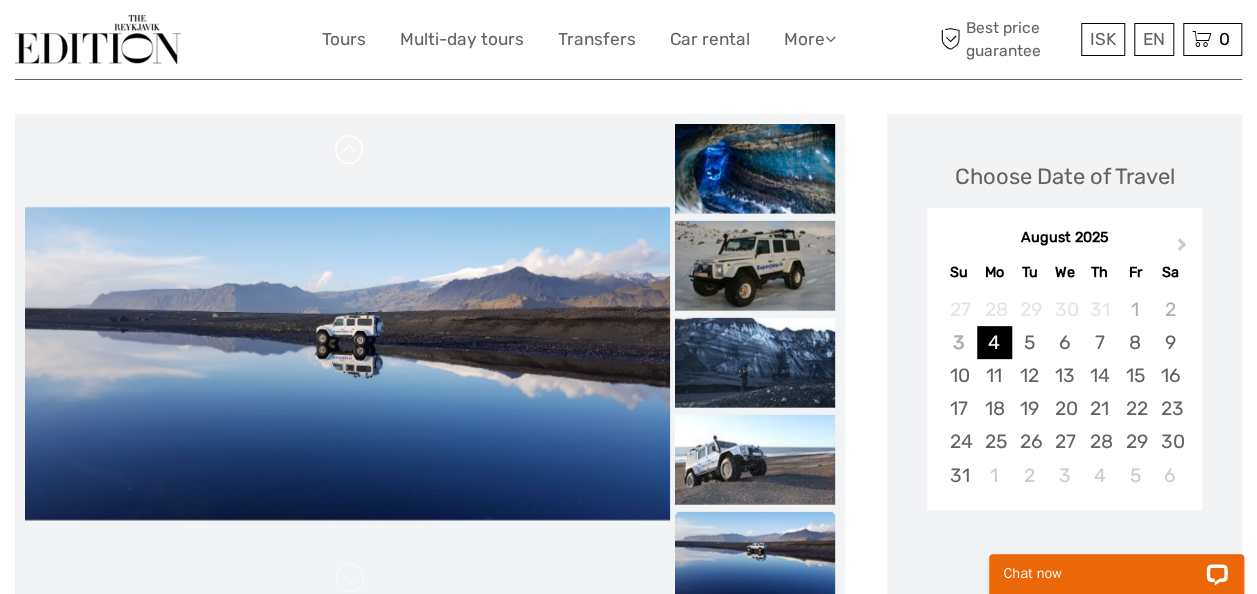 click at bounding box center (350, 150) 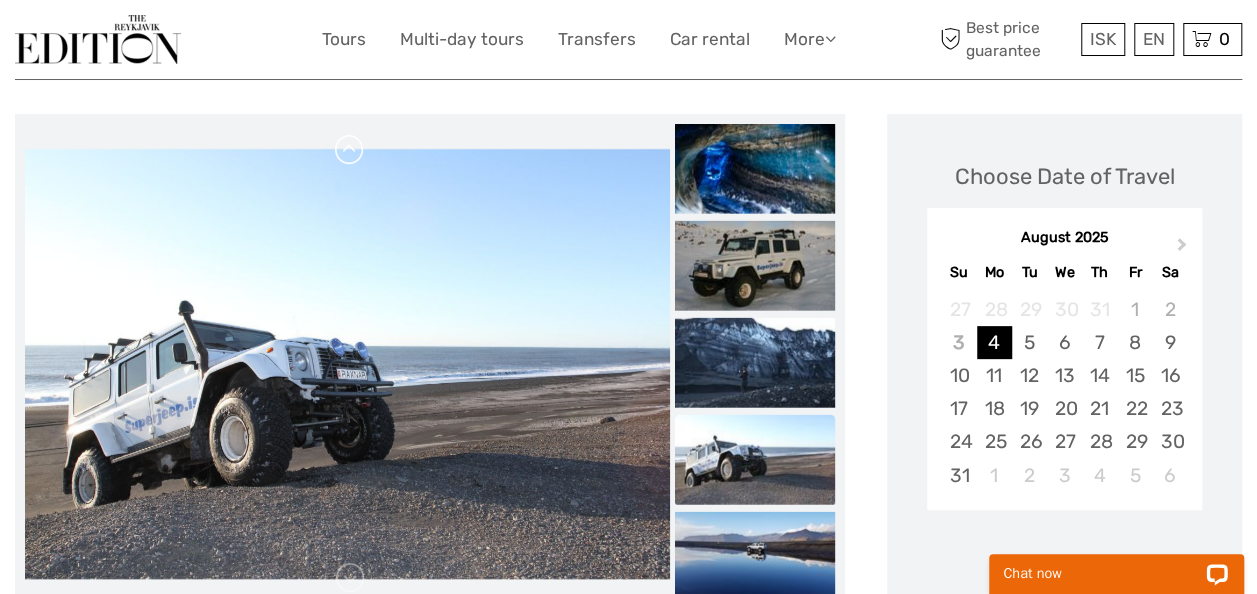 click at bounding box center [350, 150] 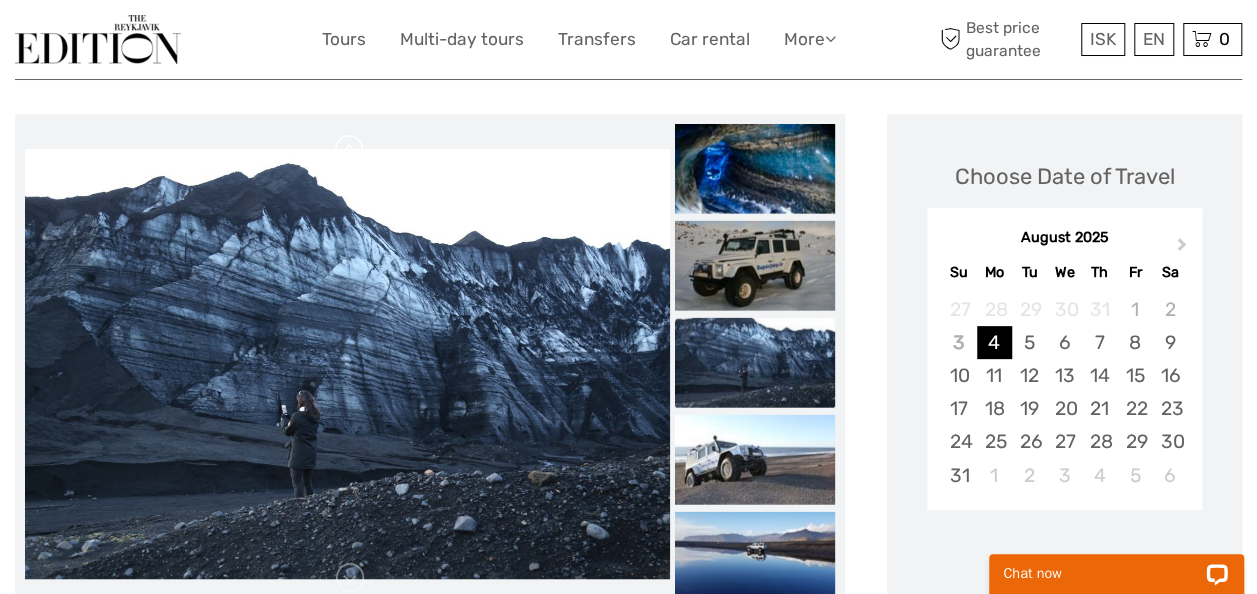 click at bounding box center (350, 150) 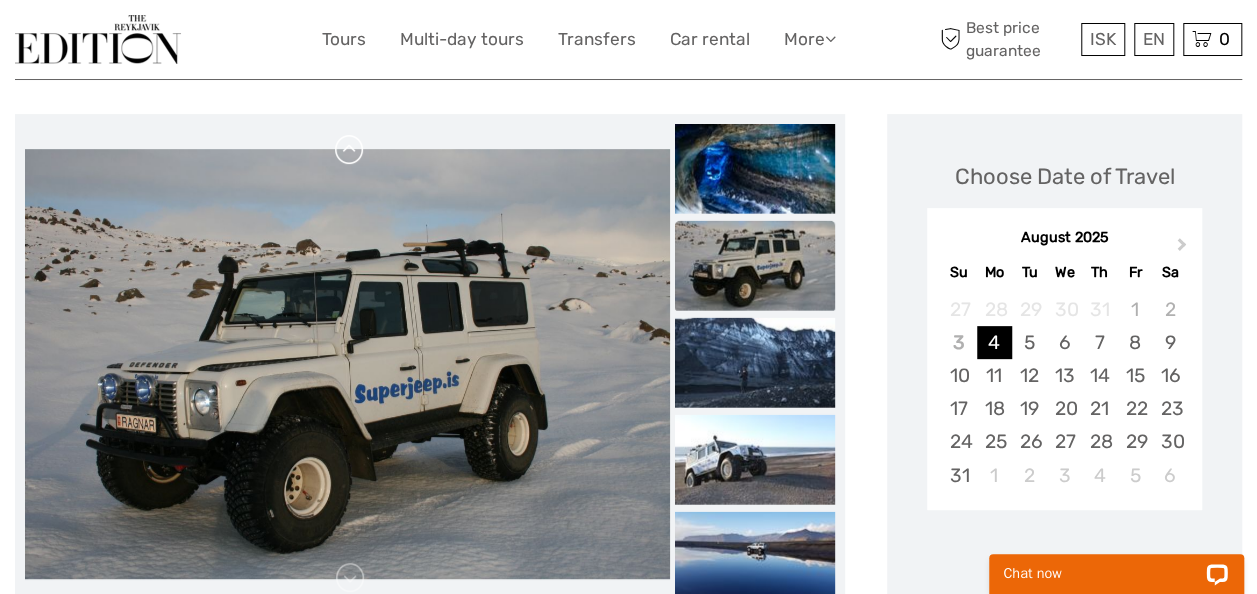 click at bounding box center [350, 150] 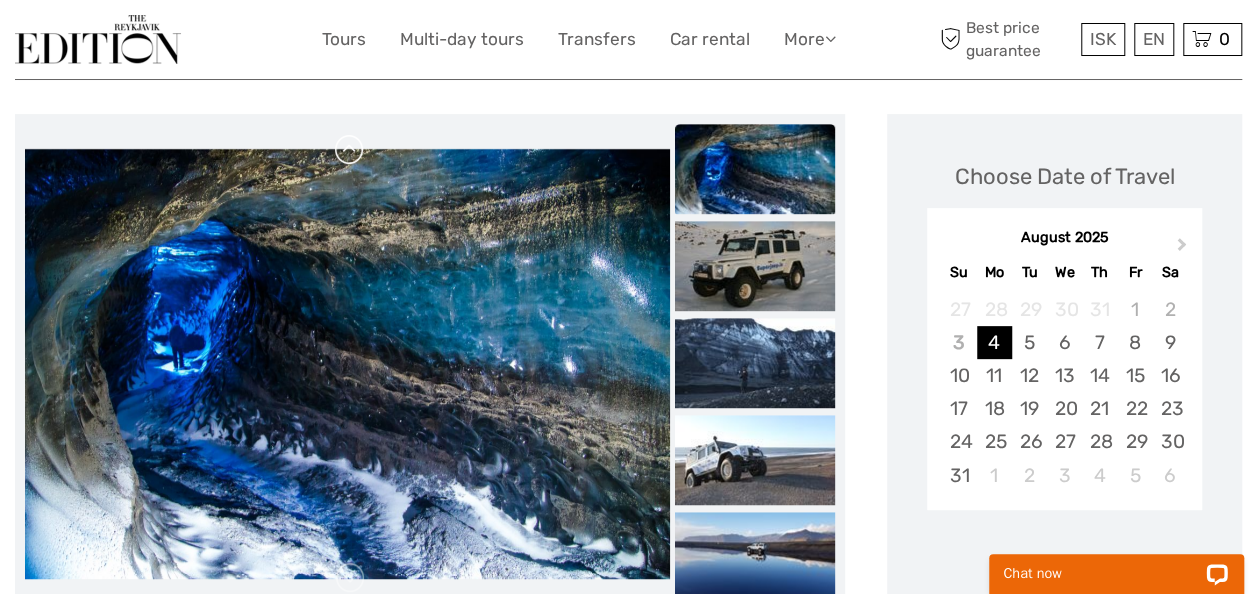 click at bounding box center [350, 150] 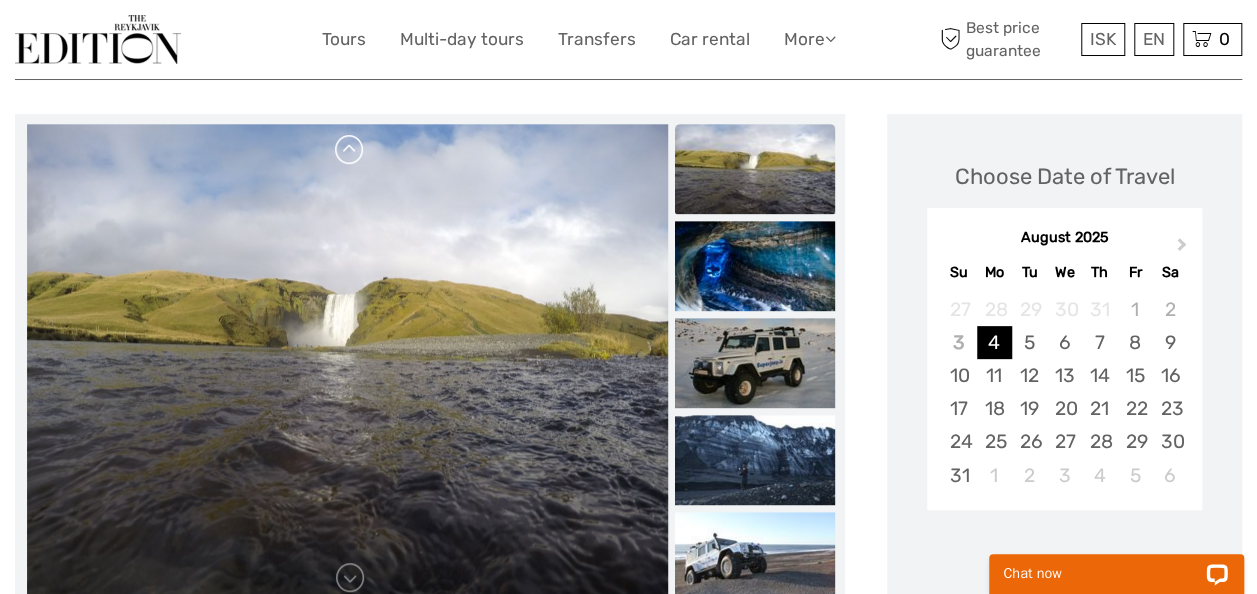 click at bounding box center (350, 150) 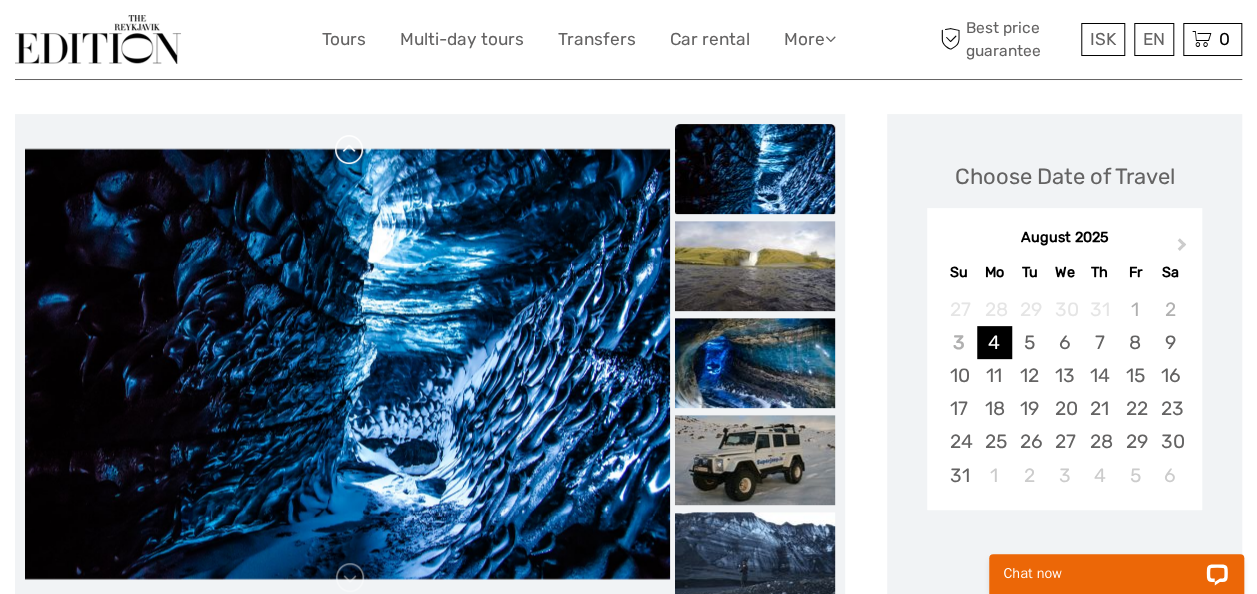 click at bounding box center (350, 150) 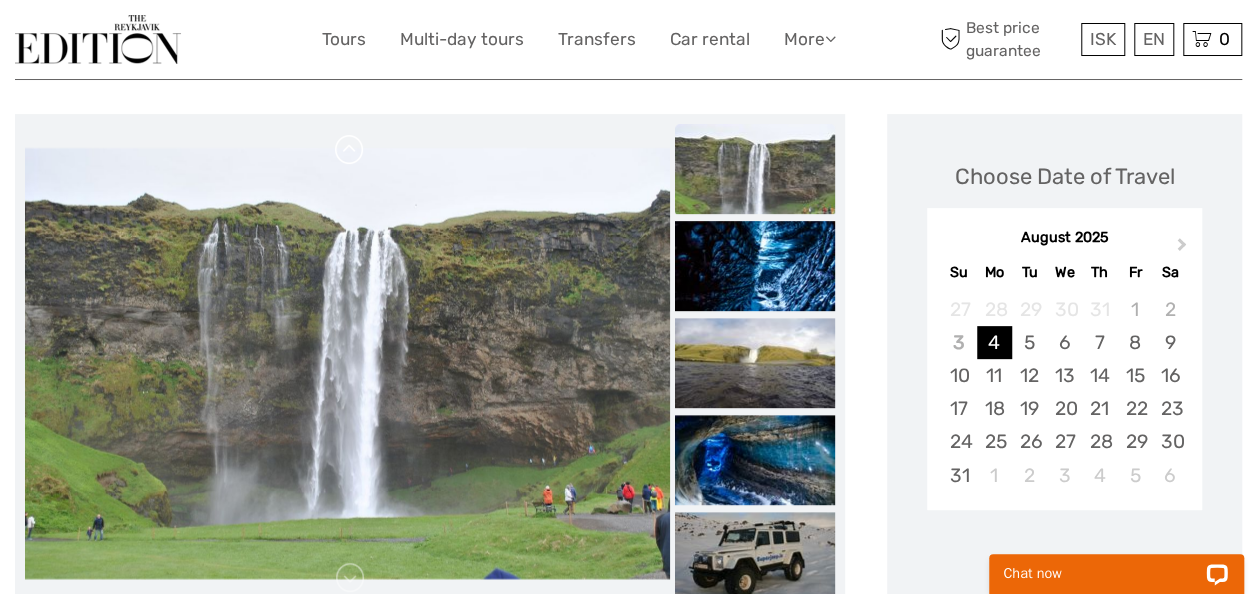 click at bounding box center (350, 150) 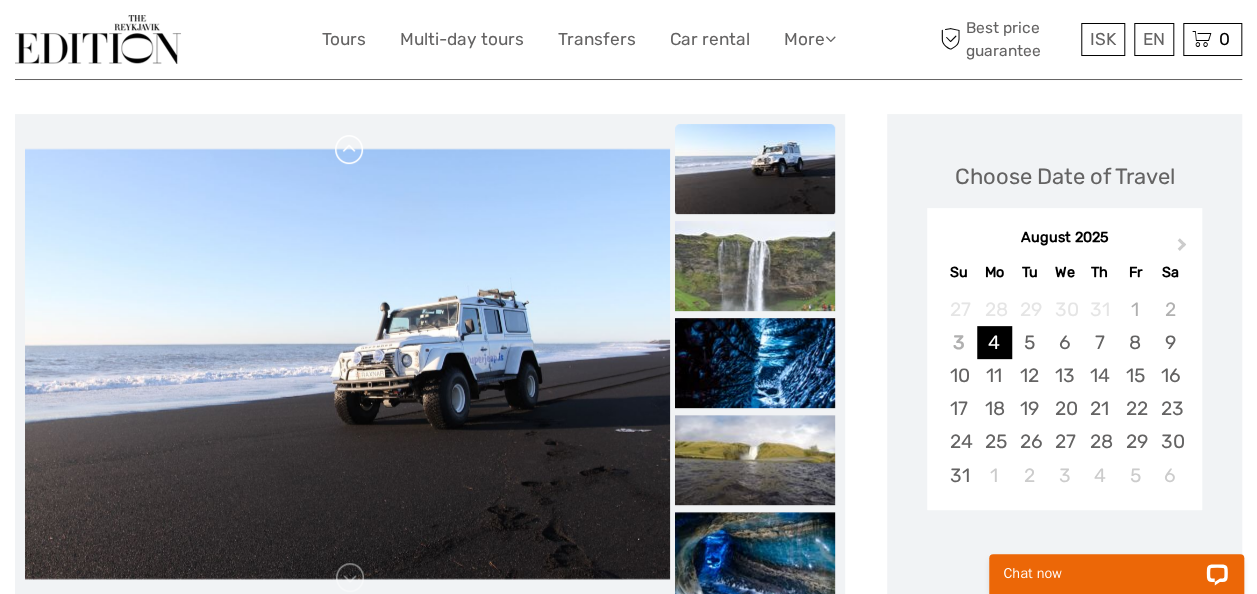 click at bounding box center [350, 150] 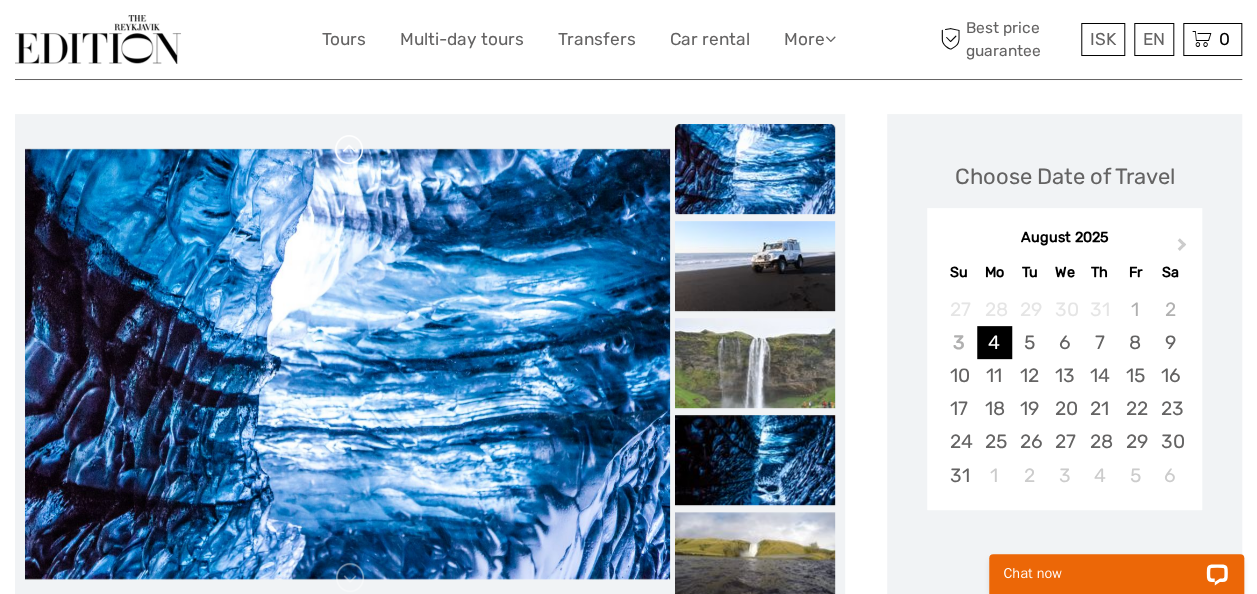 click at bounding box center [350, 150] 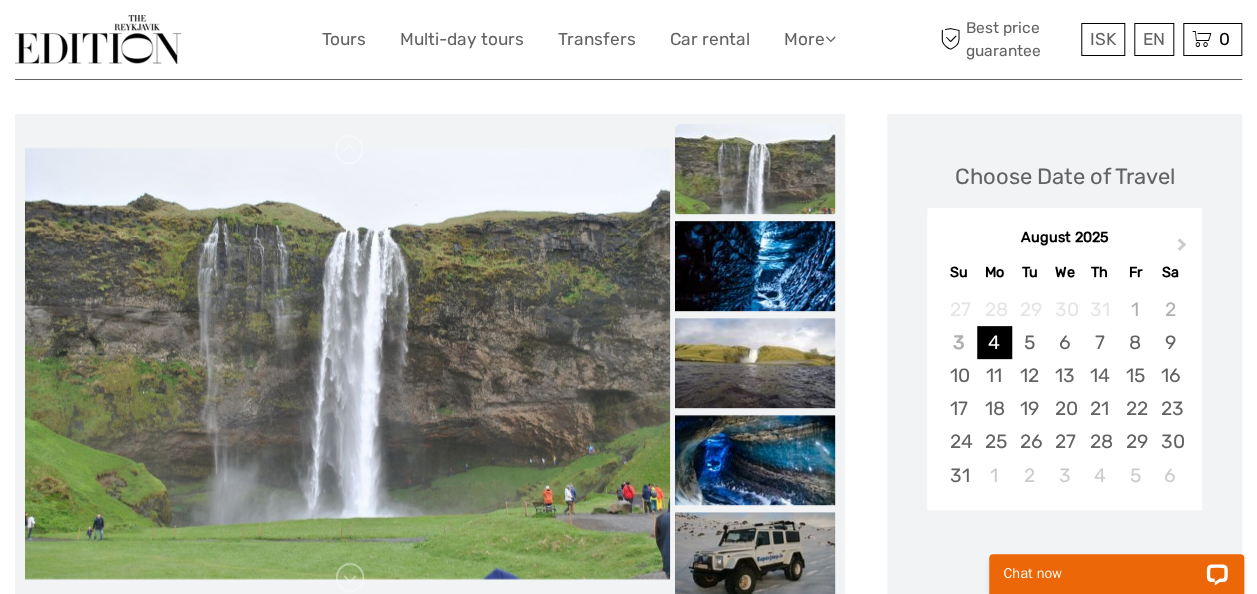 scroll, scrollTop: 260, scrollLeft: 0, axis: vertical 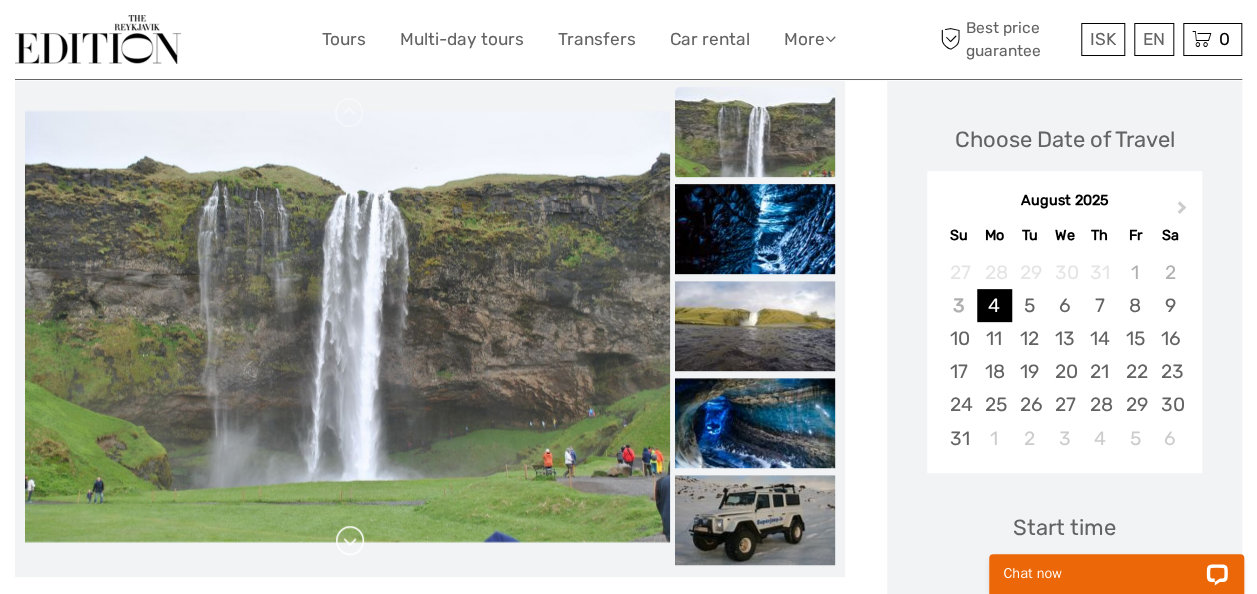 click at bounding box center (350, 541) 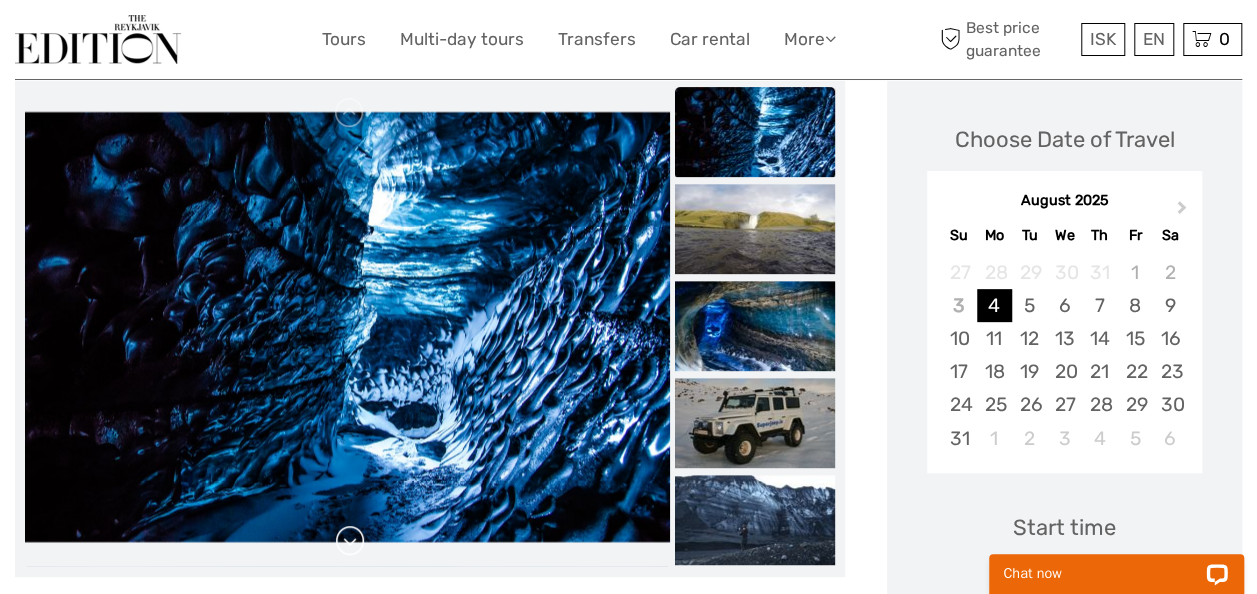 click at bounding box center (350, 541) 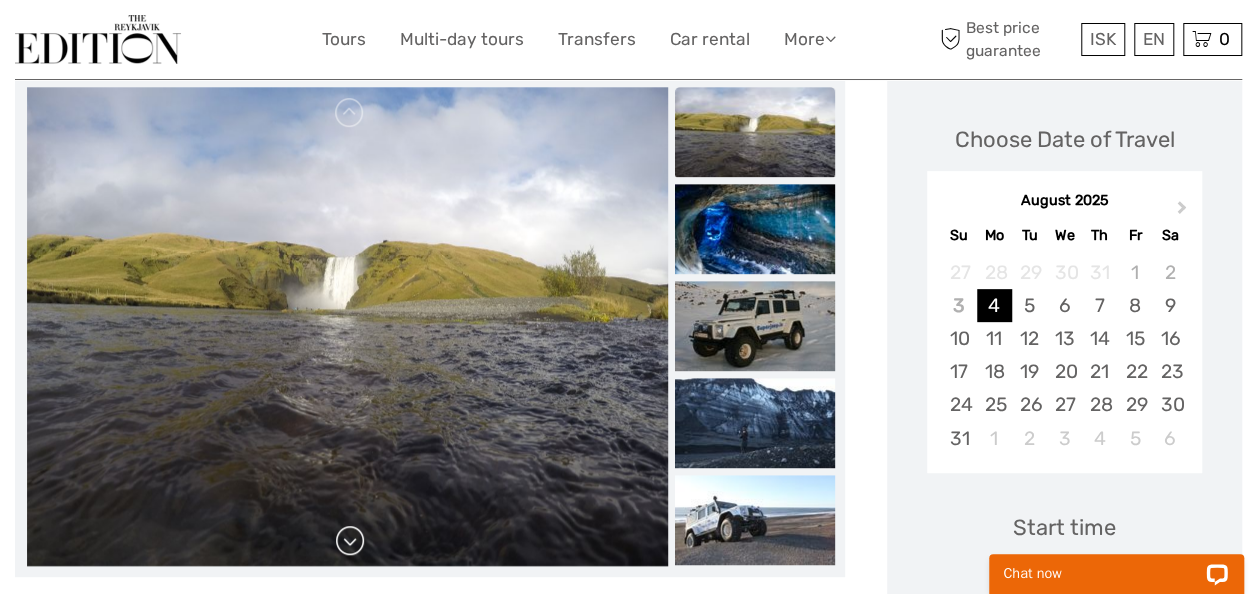 click at bounding box center [350, 541] 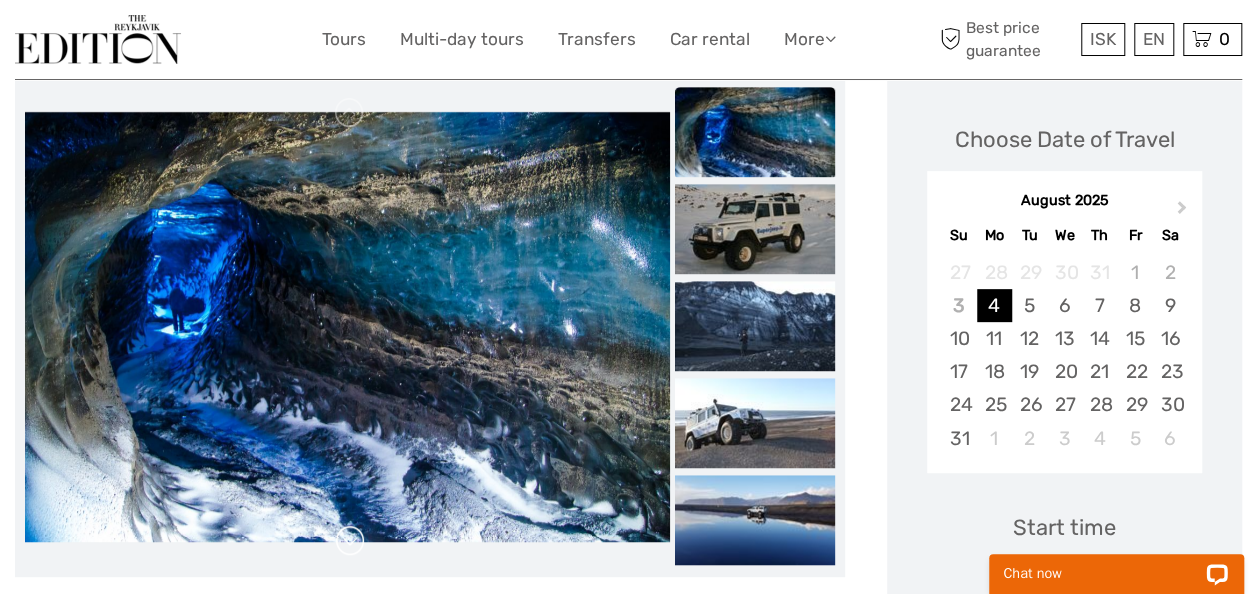 click at bounding box center (350, 541) 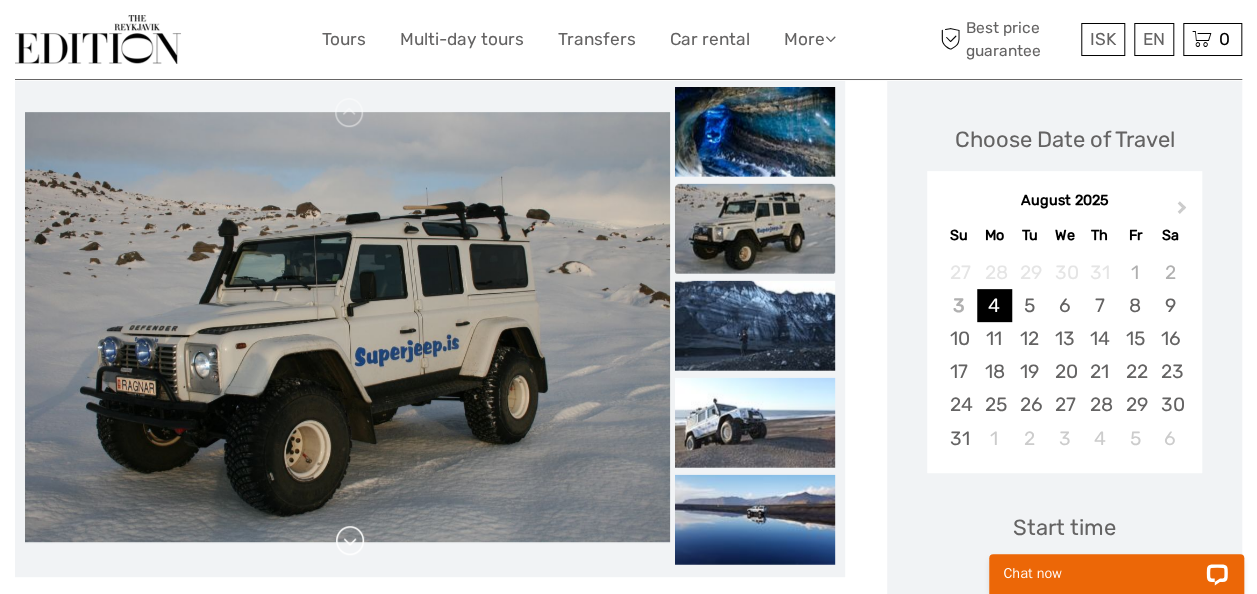 click at bounding box center [350, 541] 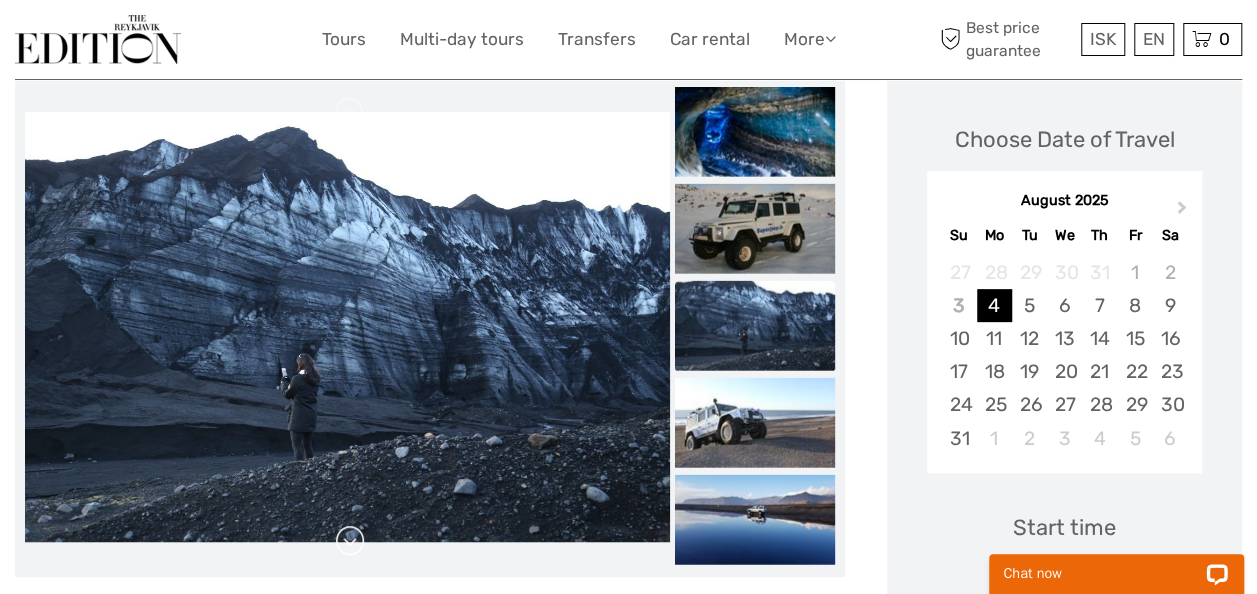 click at bounding box center [350, 541] 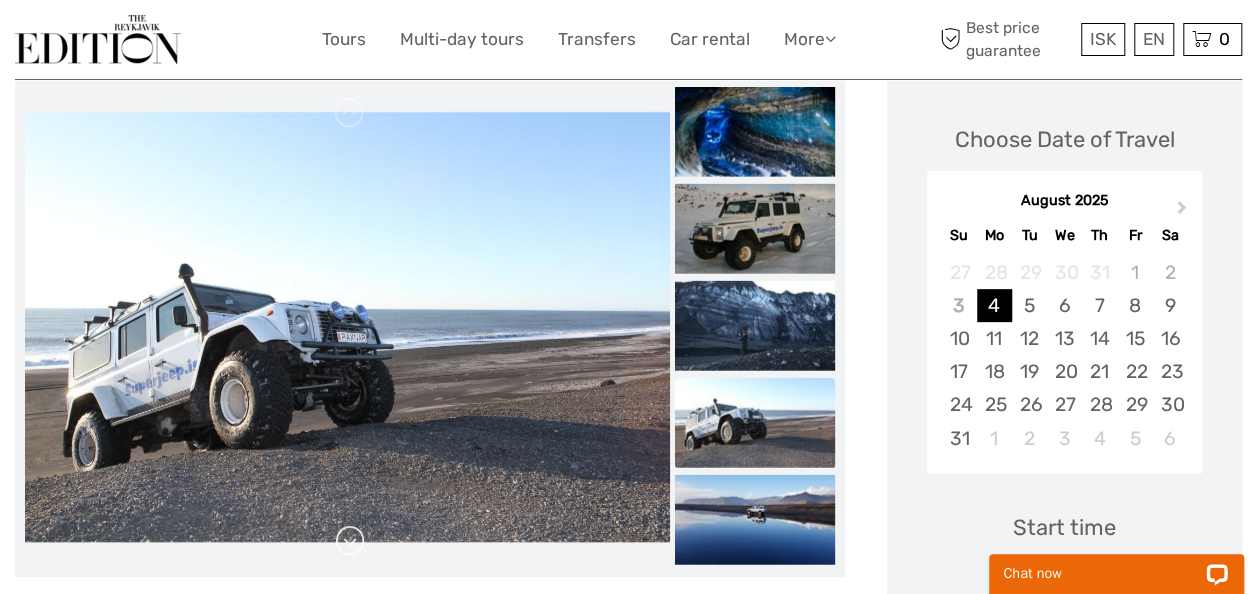 click at bounding box center (350, 541) 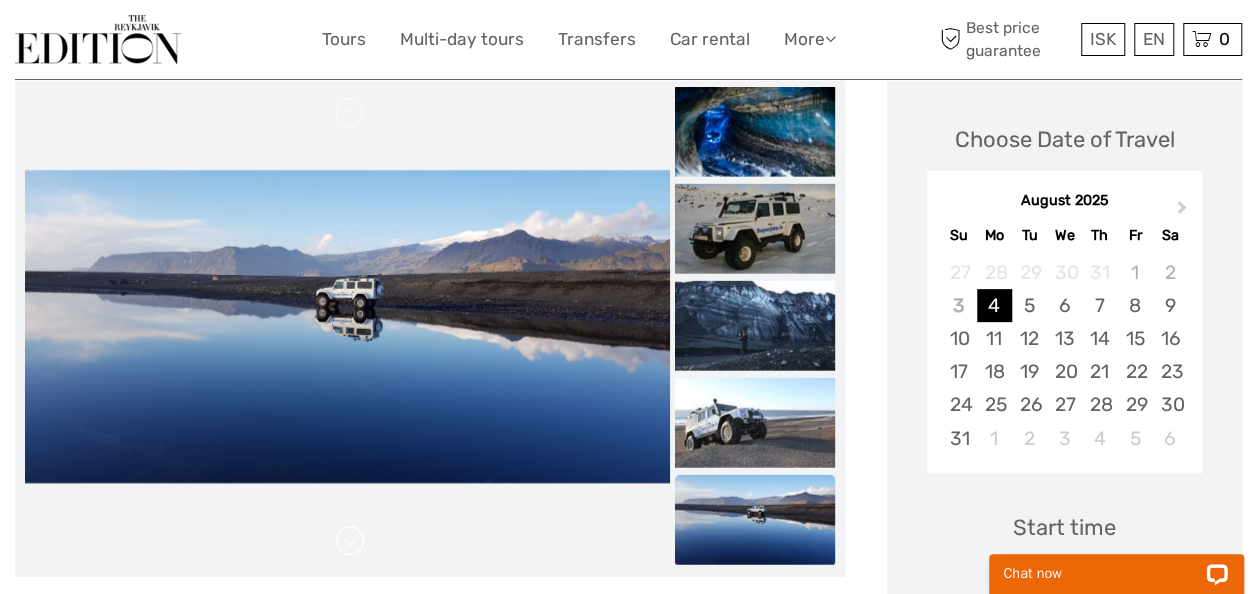 click at bounding box center (350, 541) 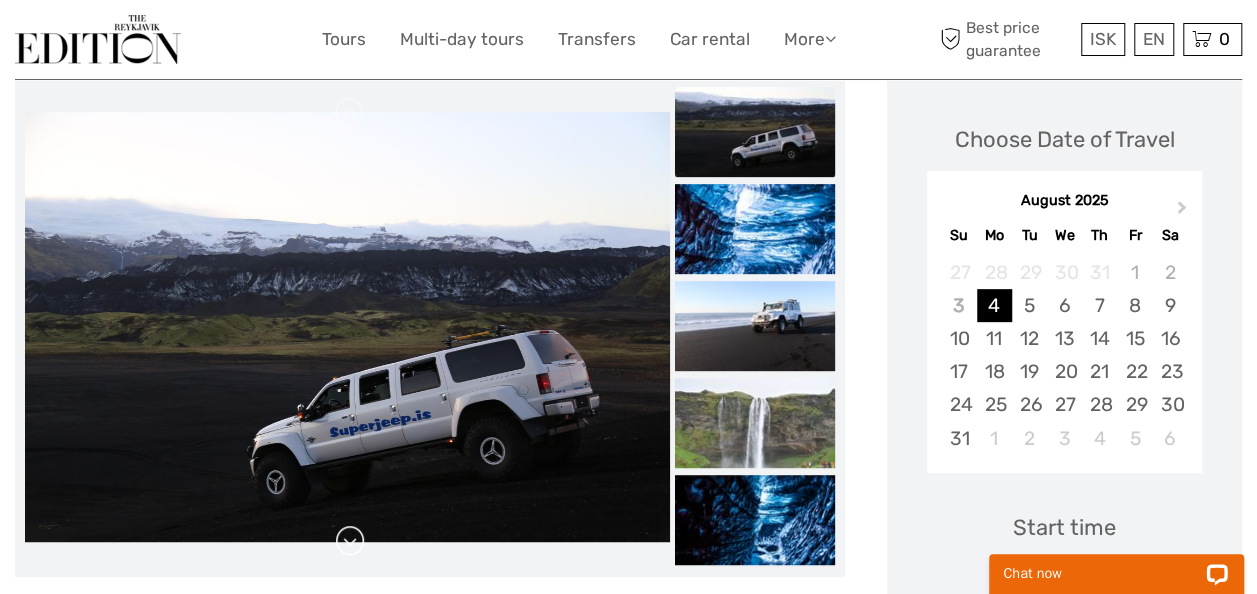 click at bounding box center (350, 541) 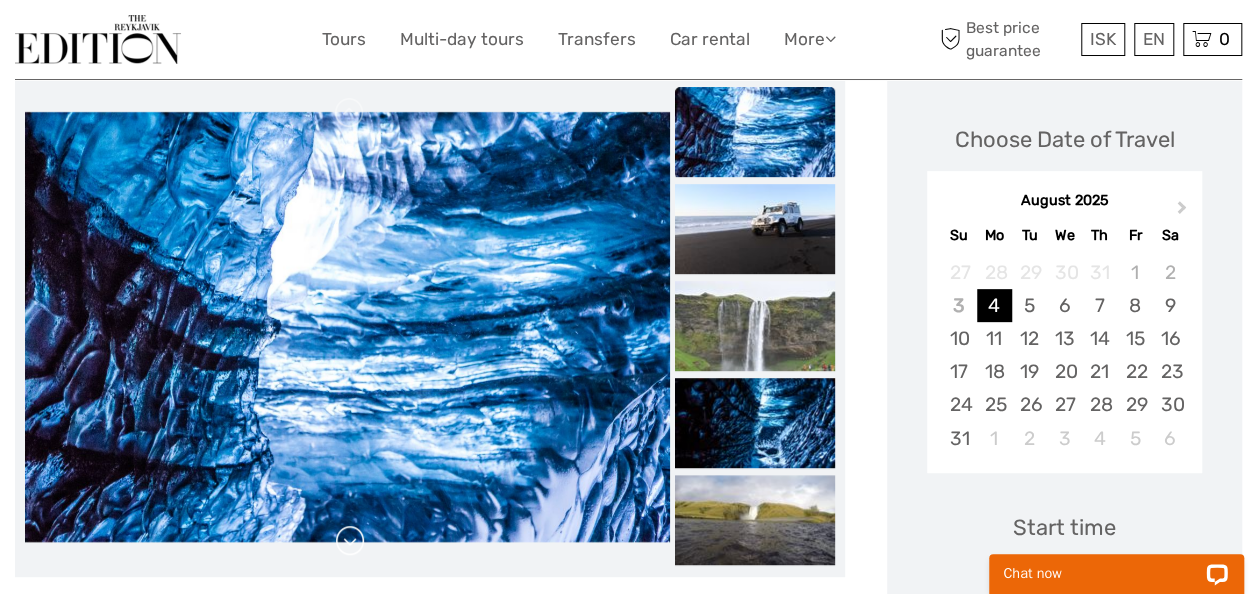 click at bounding box center (350, 541) 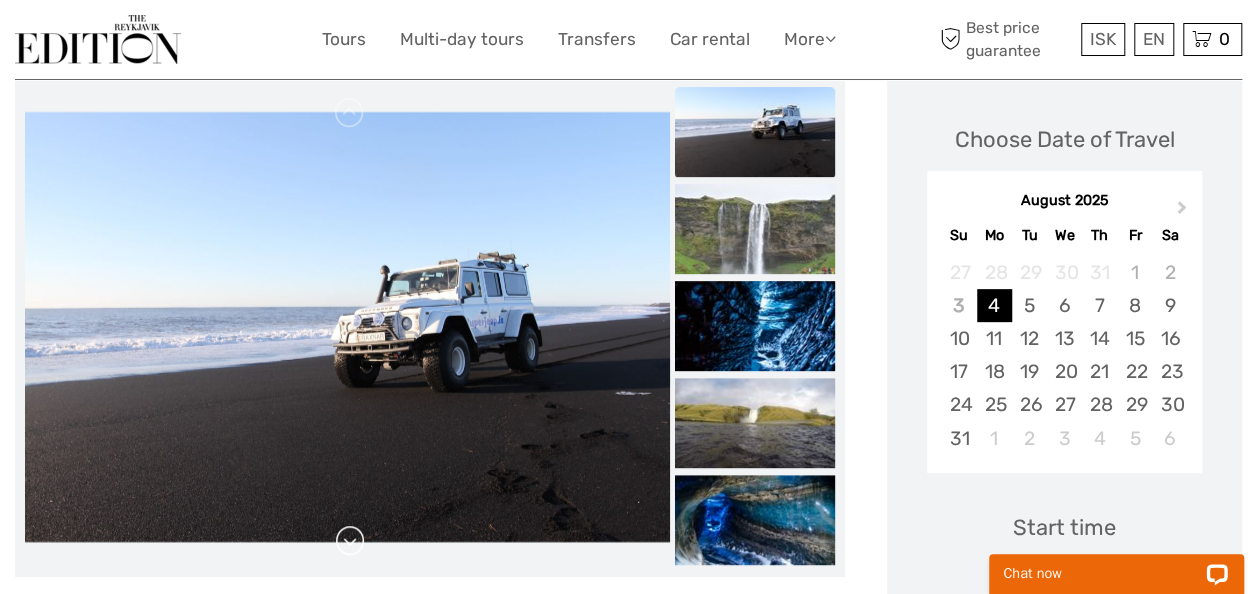 click at bounding box center (350, 541) 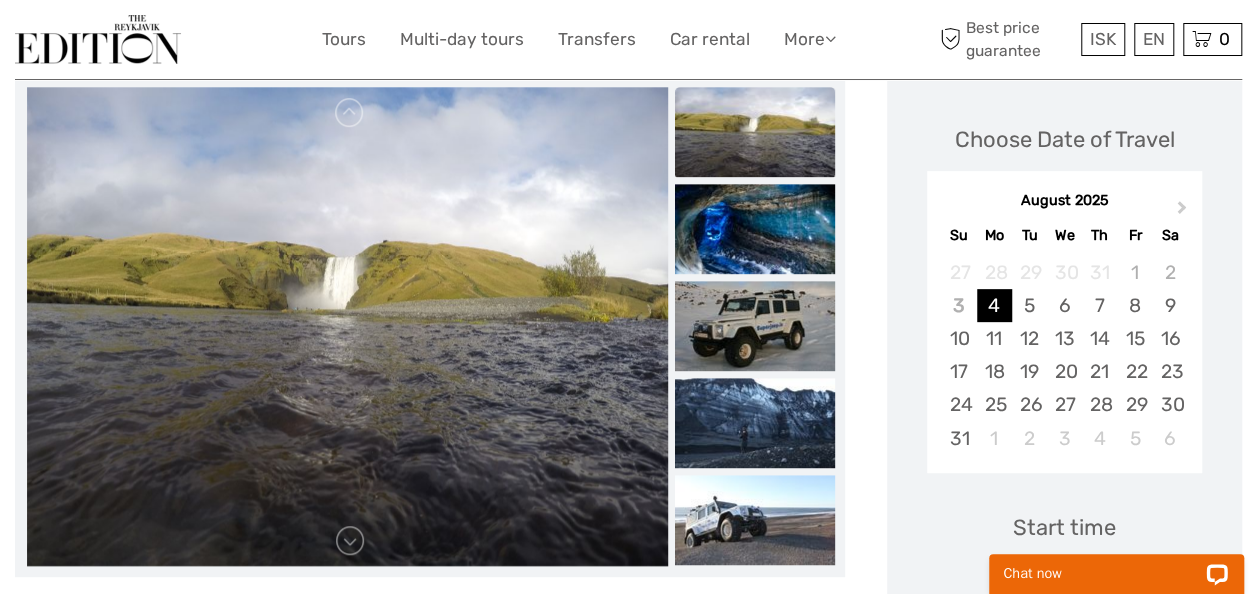 click at bounding box center [168, 39] 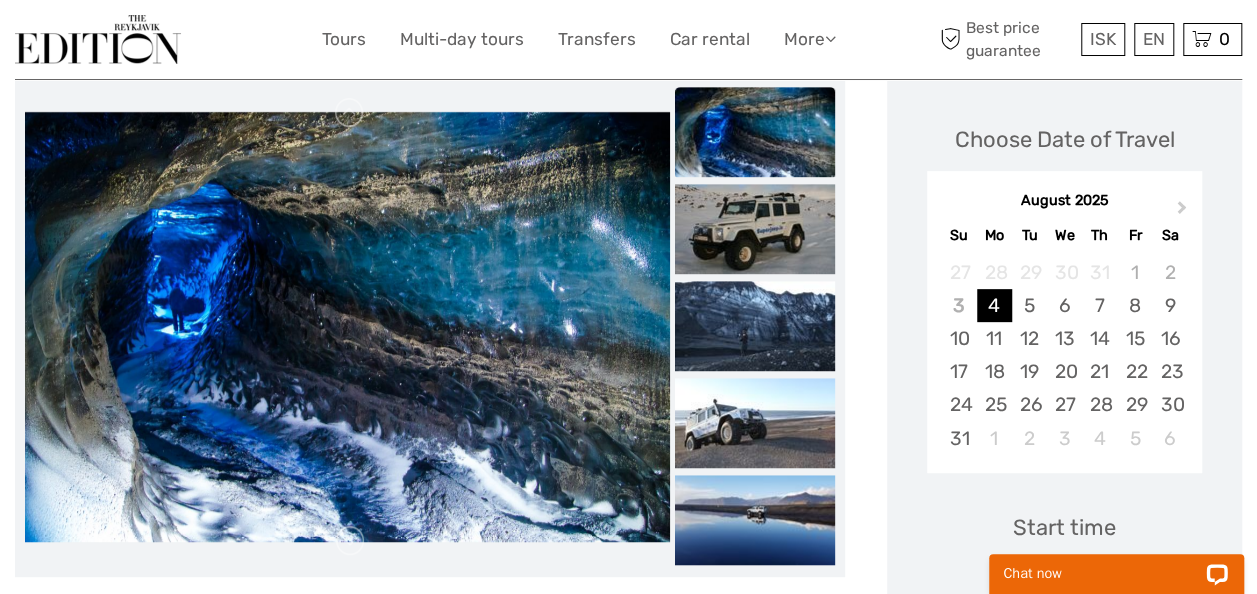 click on "ISK
ISK
€
$
£
EN
English
Español
Deutsch
Tours
Multi-day tours
Transfers
Car rental
More
Food & drink
Travel Articles
Back to Hotel
Food & drink
Travel Articles
Back to Hotel
Best price guarantee
Best price guarantee
ISK
ISK
€
$
£
EN
English
Español
Deutsch
0" at bounding box center [628, 39] 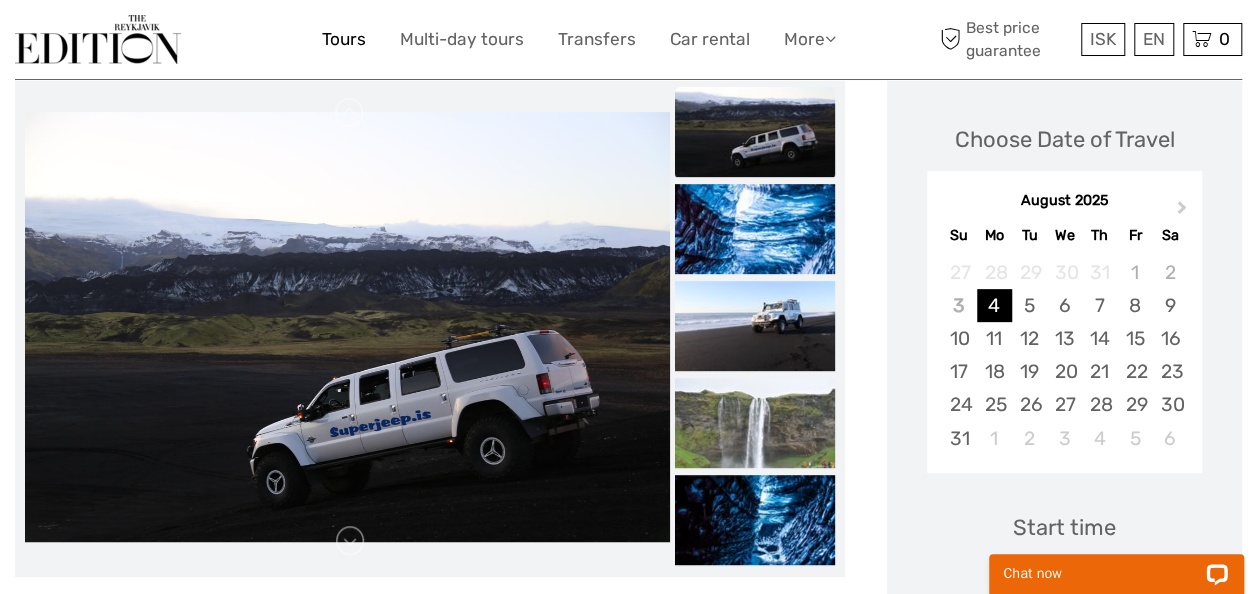 click on "Tours" at bounding box center (344, 39) 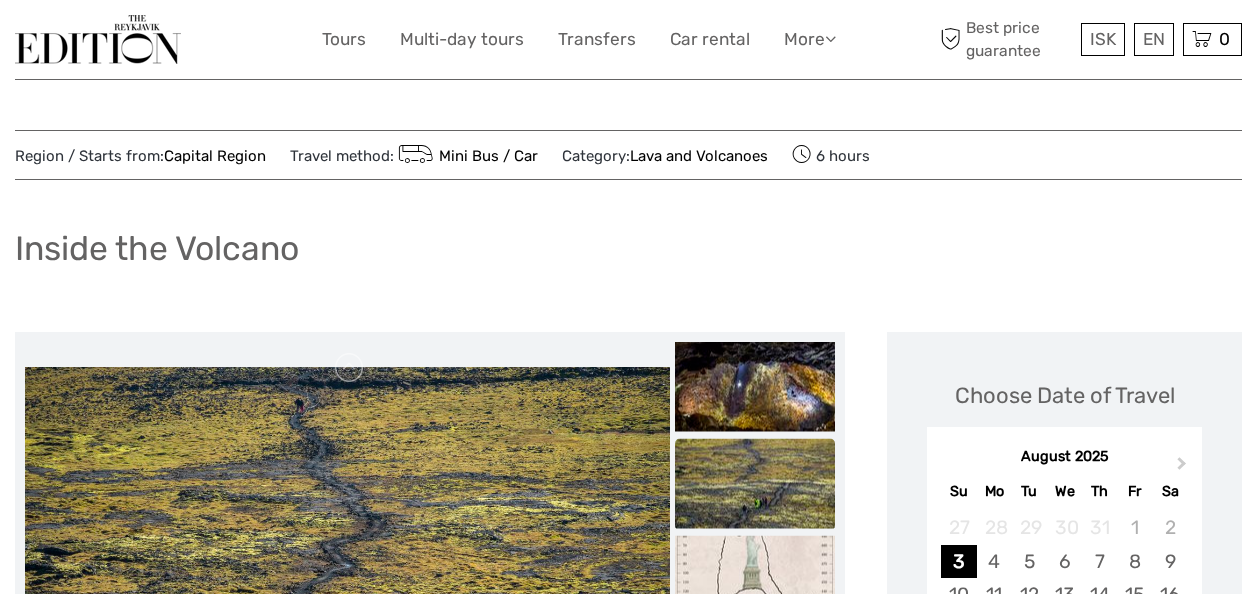 scroll, scrollTop: 940, scrollLeft: 0, axis: vertical 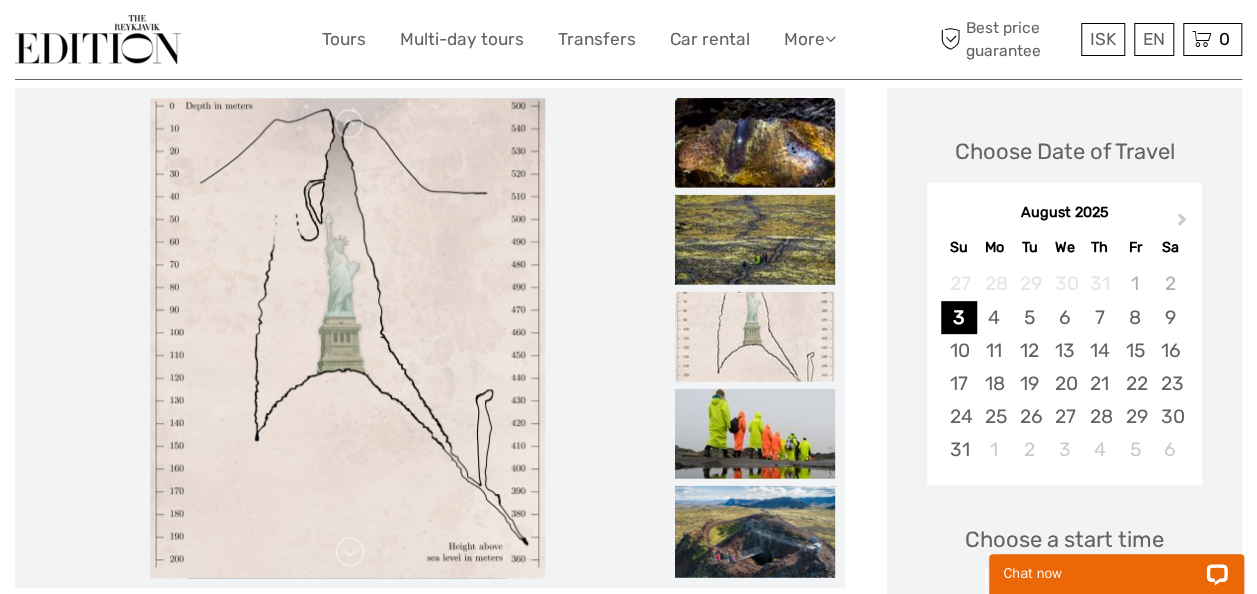 click at bounding box center (755, 143) 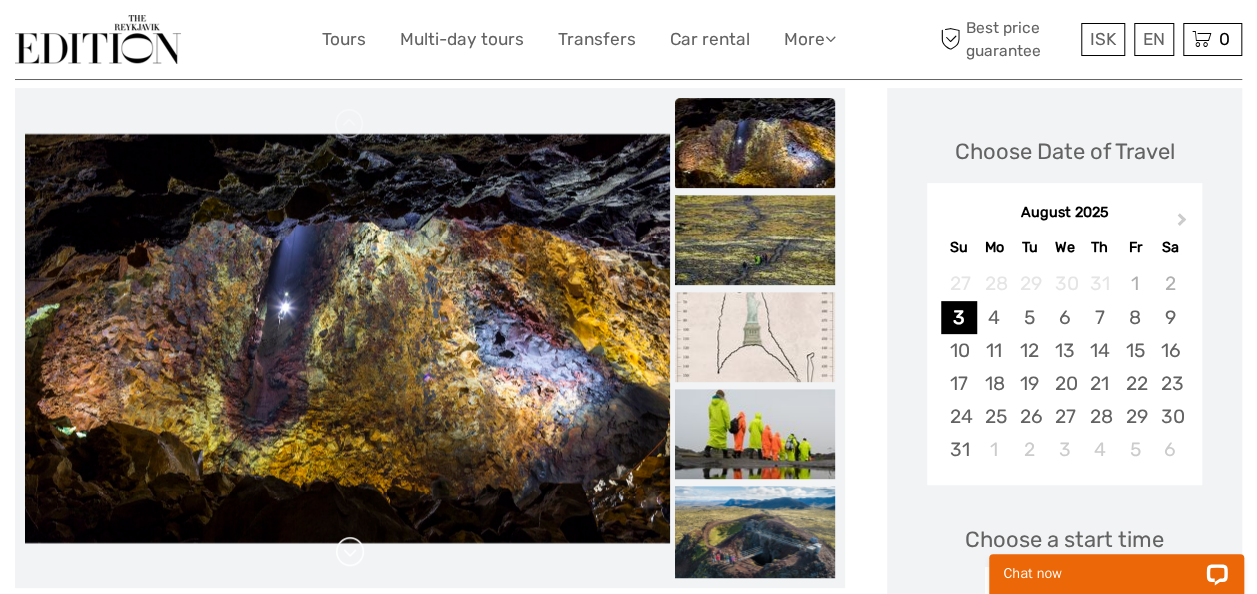 click at bounding box center (350, 552) 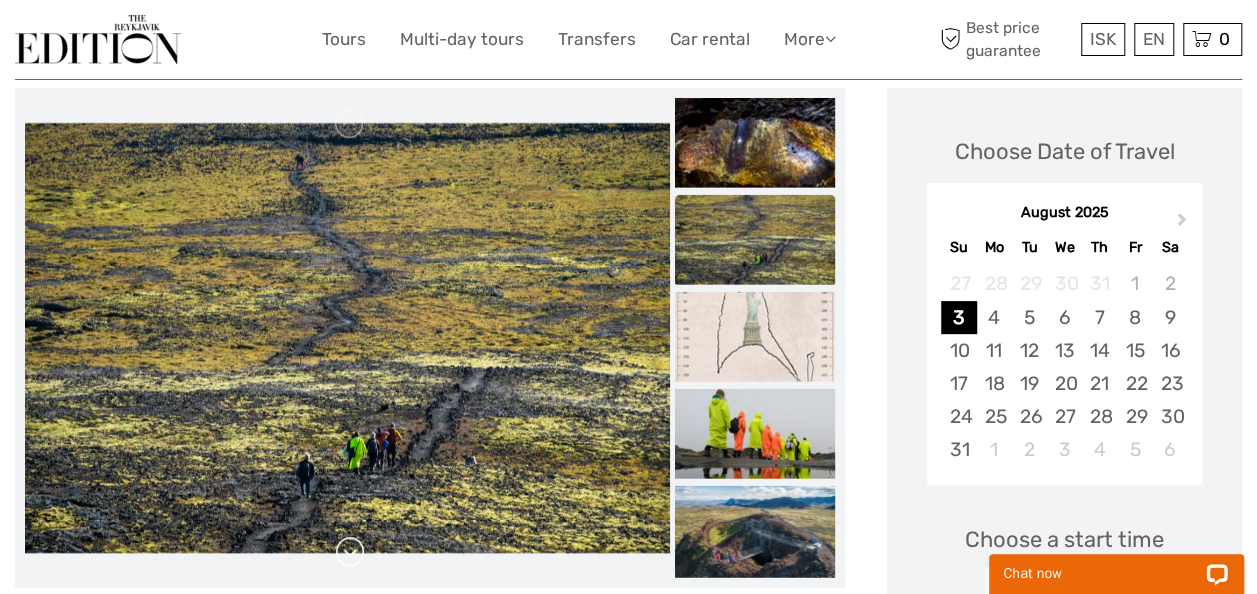 click at bounding box center (350, 552) 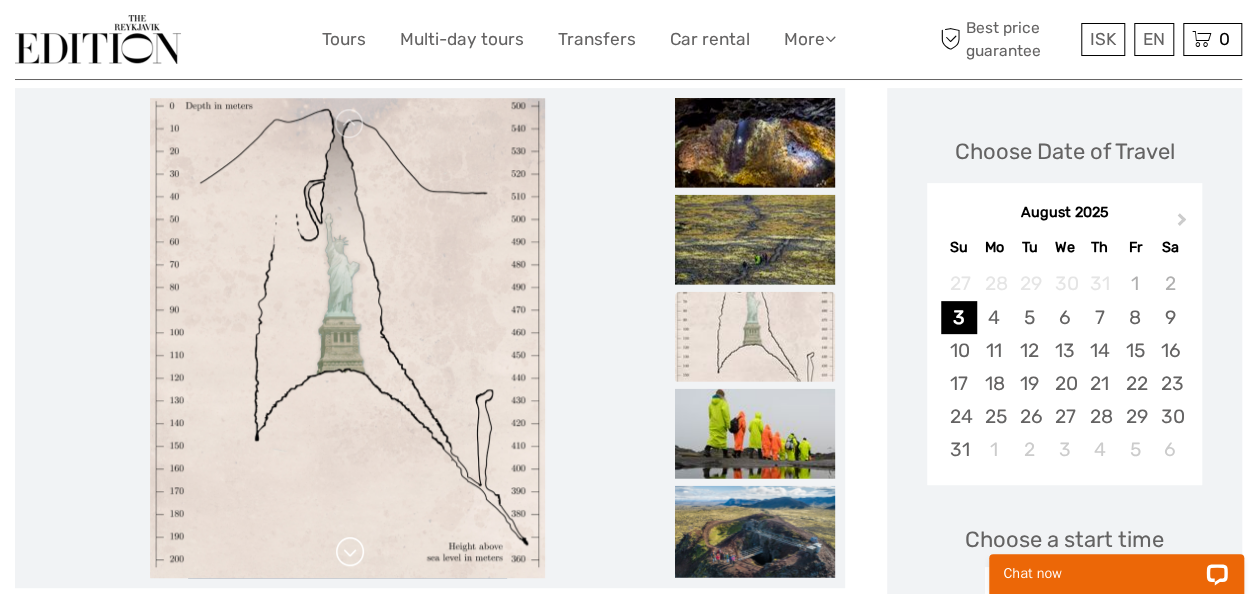 click at bounding box center (350, 552) 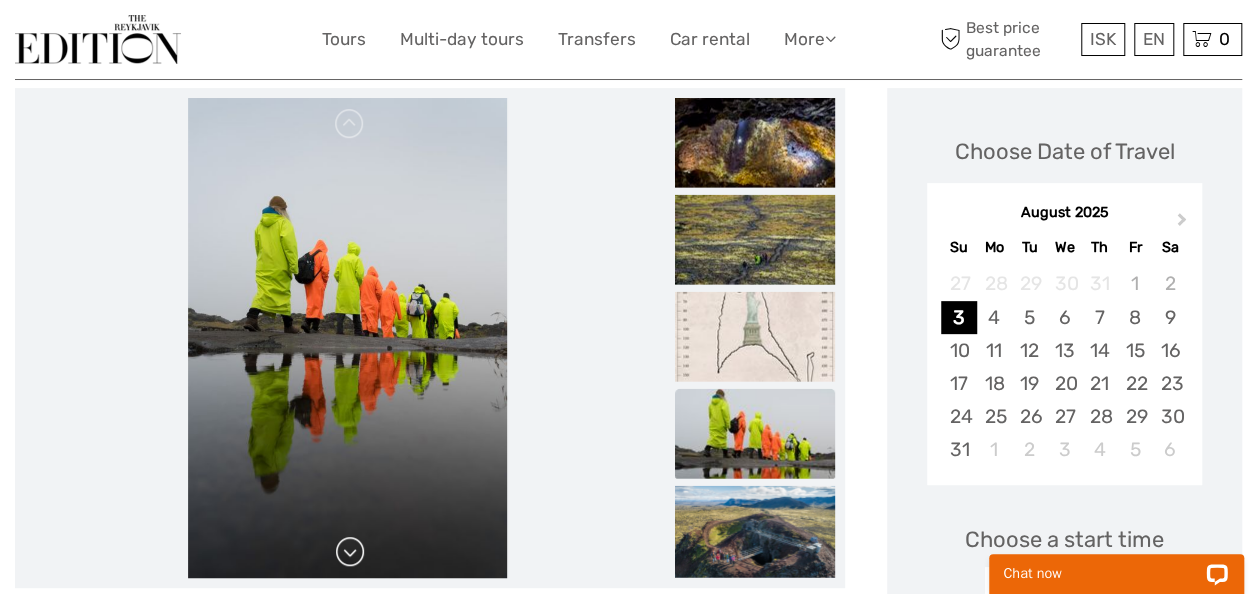 click at bounding box center [350, 552] 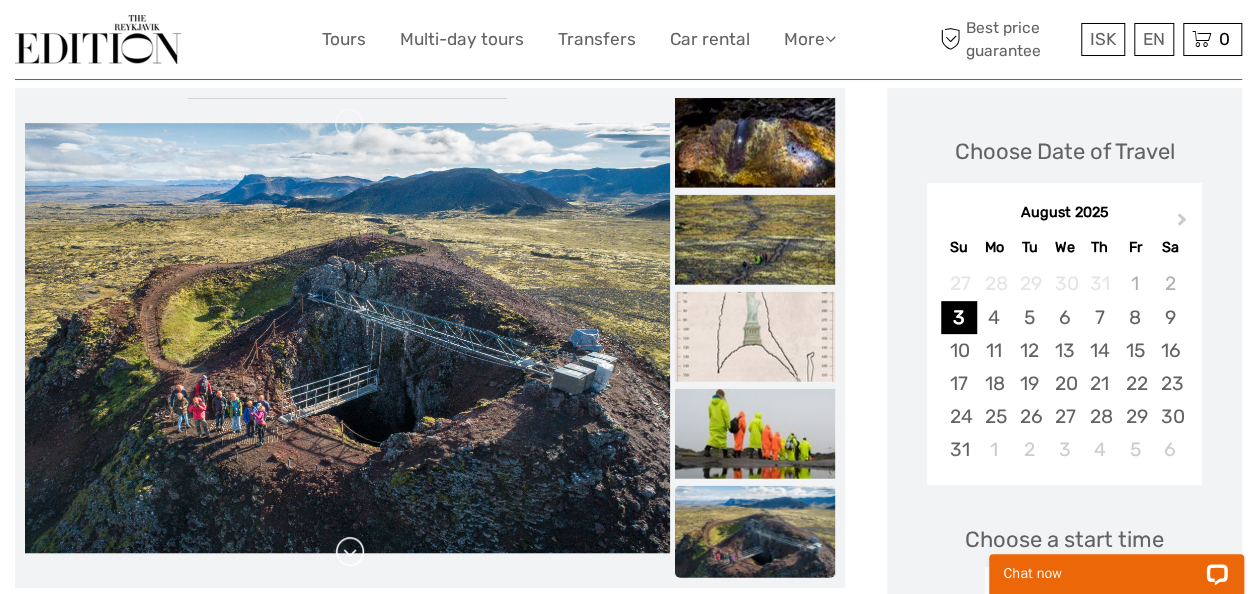 click at bounding box center [350, 552] 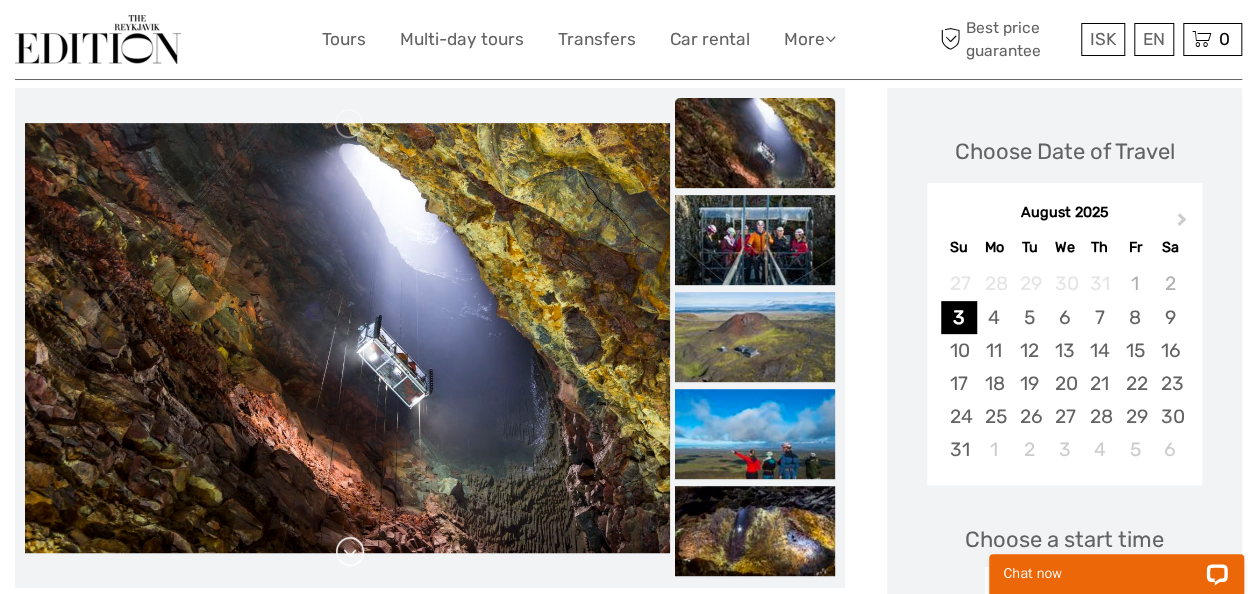 click at bounding box center [350, 552] 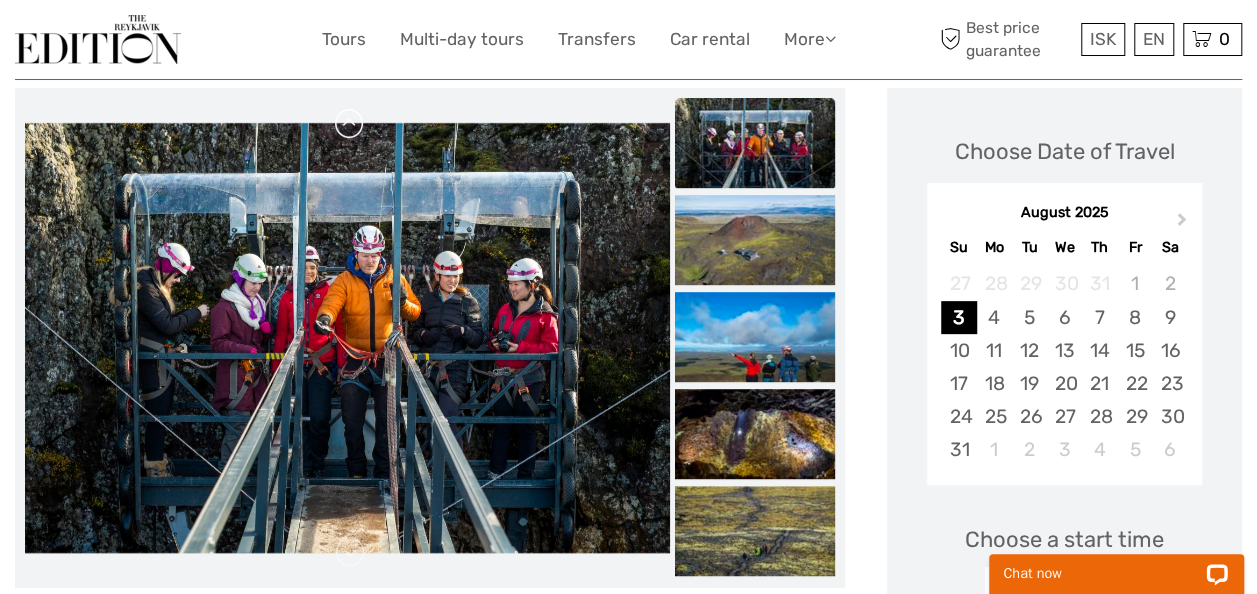 click at bounding box center (350, 124) 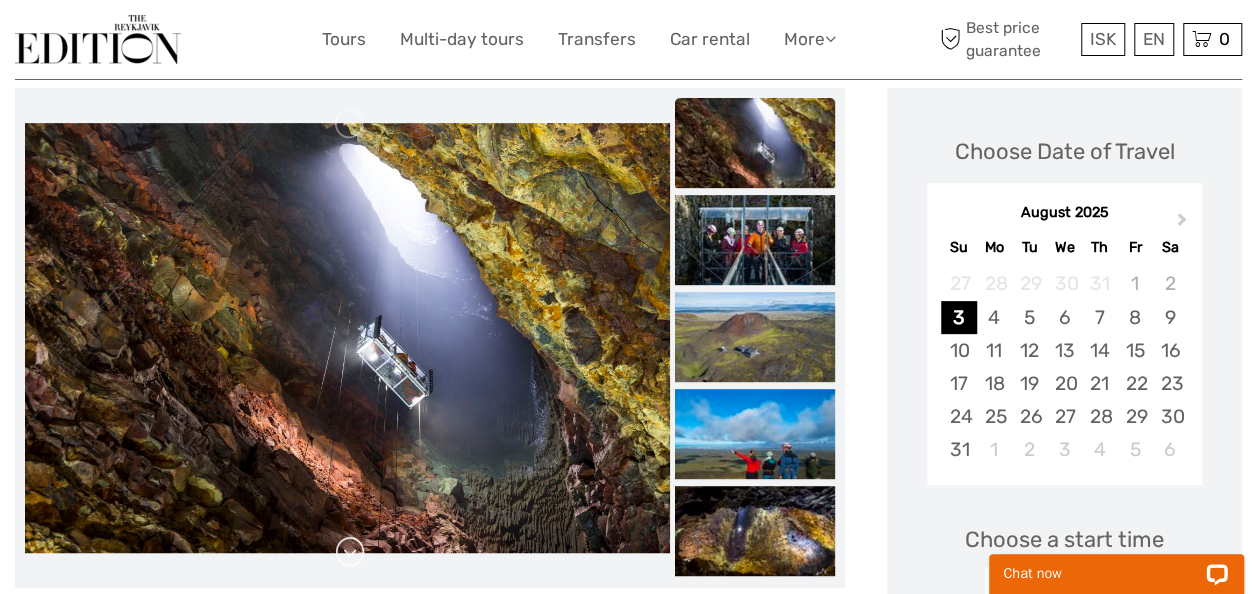 click at bounding box center [350, 552] 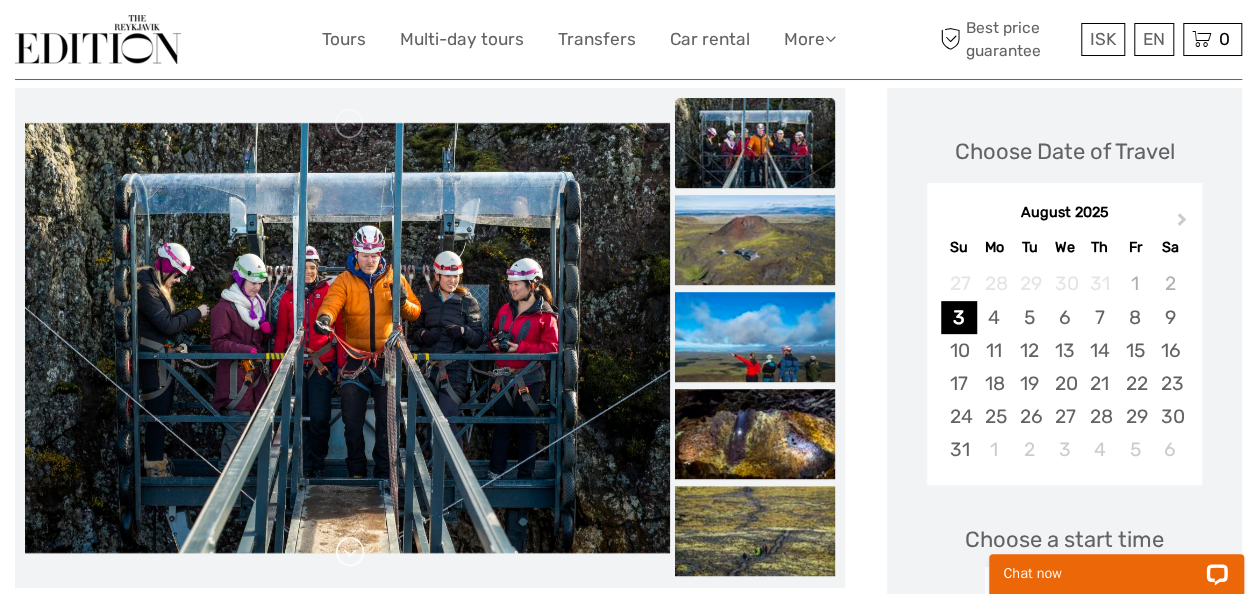 click at bounding box center [350, 552] 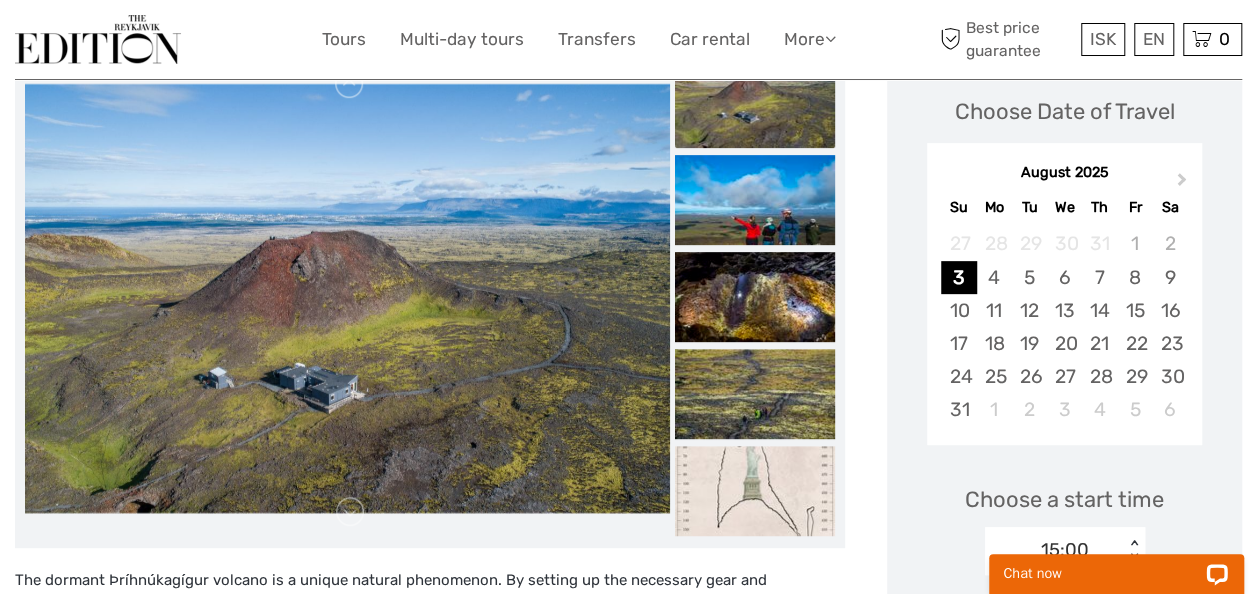scroll, scrollTop: 204, scrollLeft: 0, axis: vertical 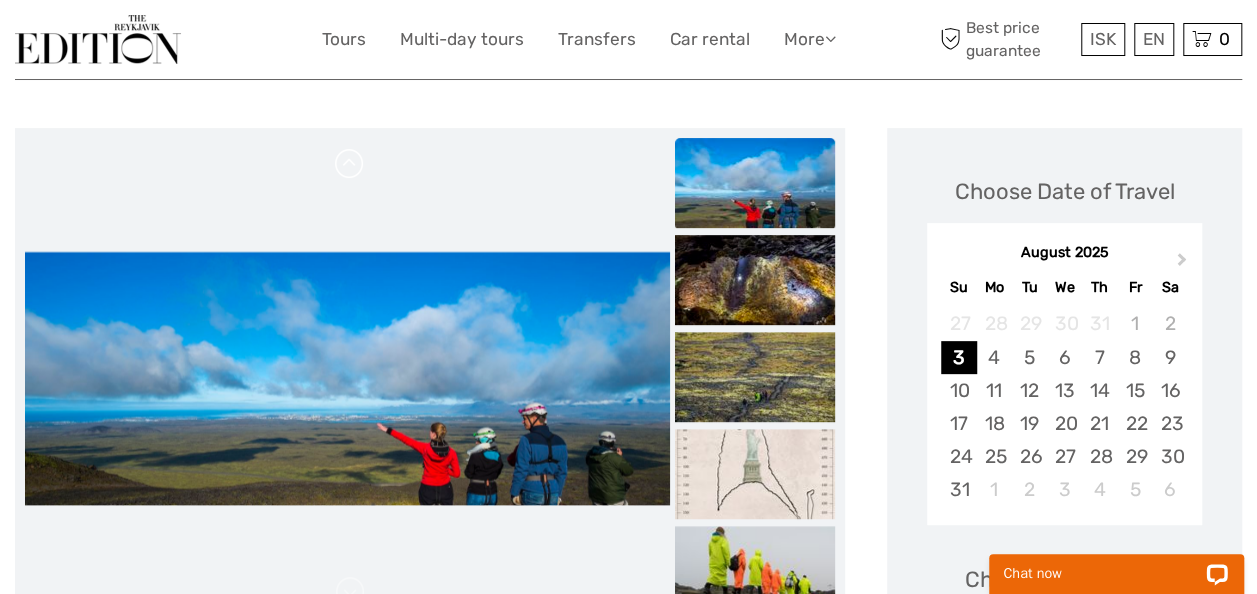 click at bounding box center (350, 164) 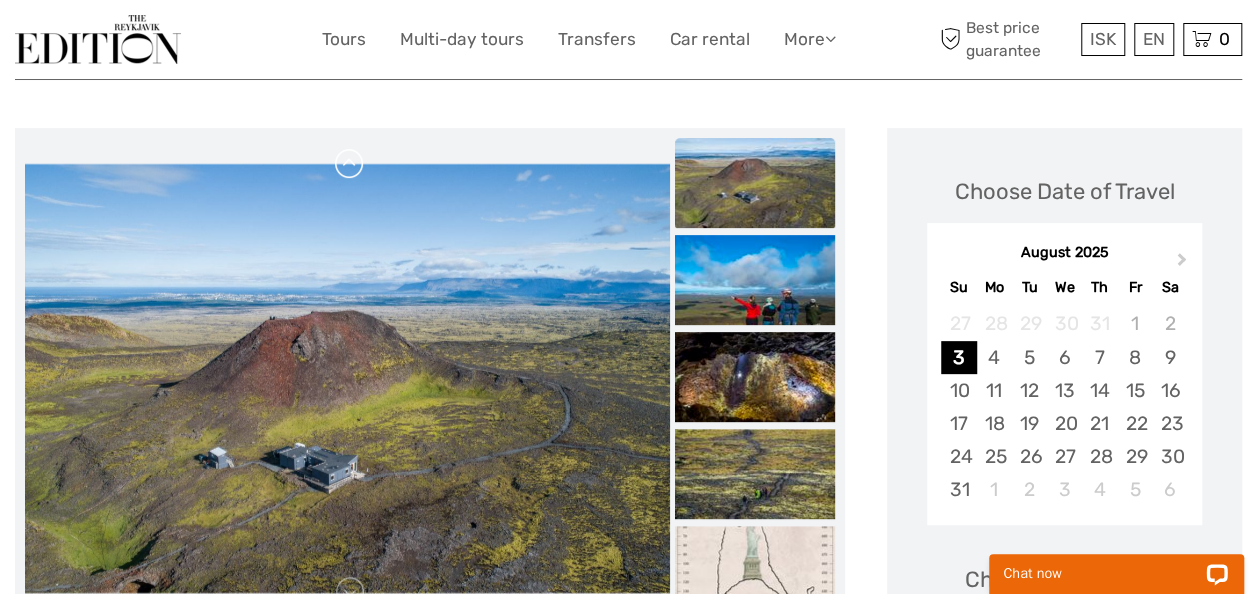 click at bounding box center [350, 164] 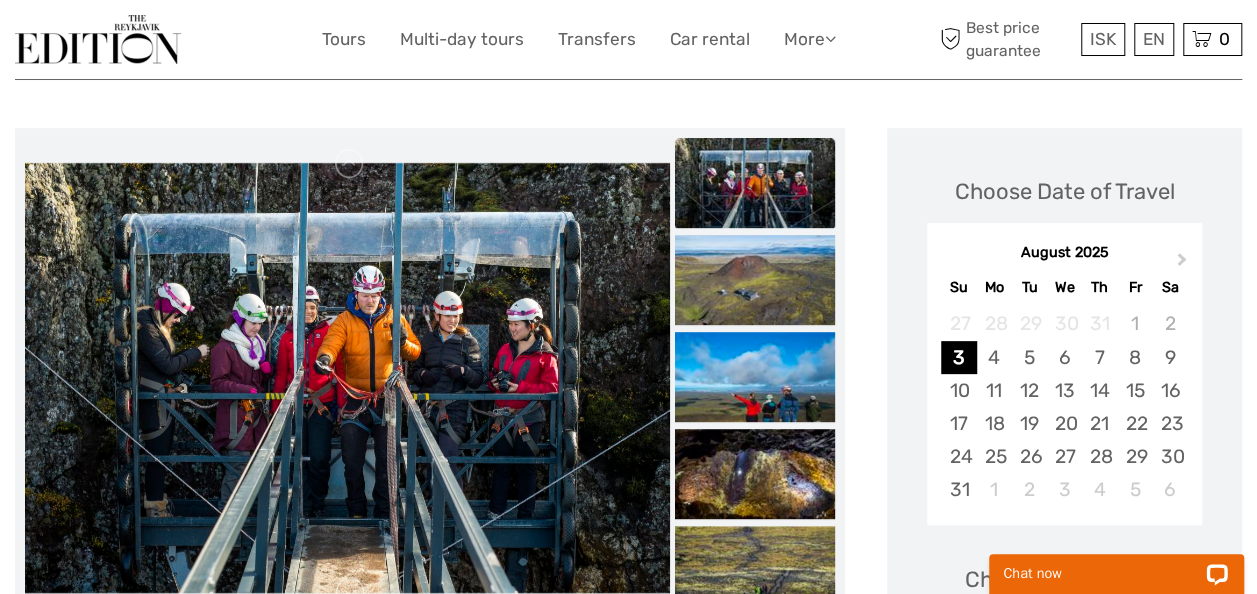 click at bounding box center (347, 378) 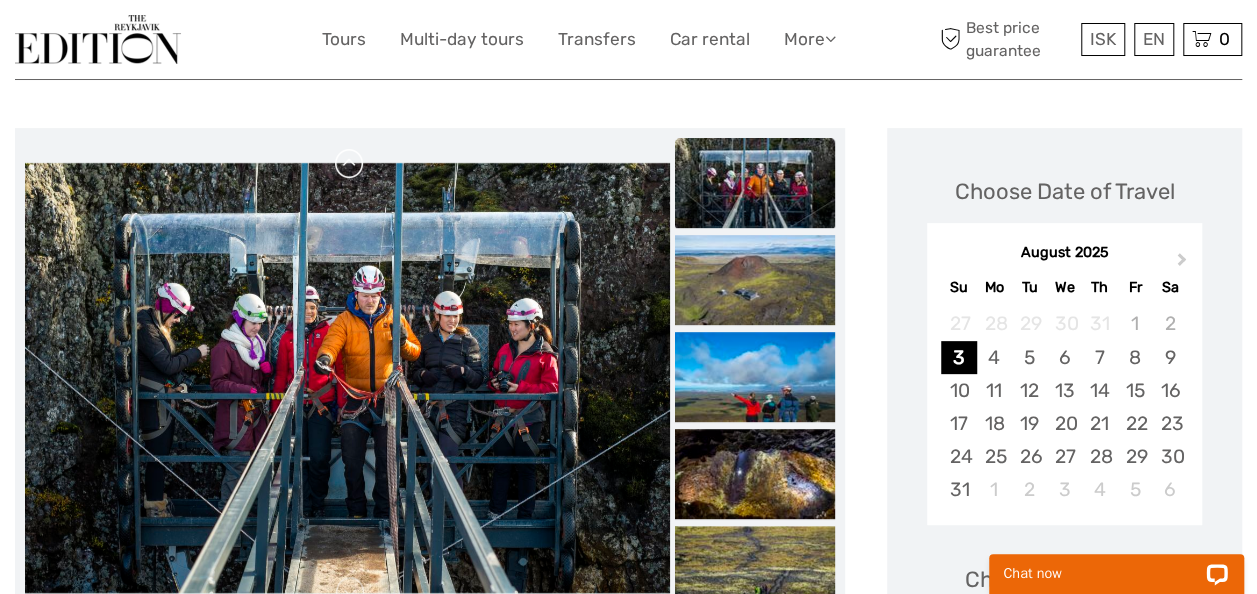 click at bounding box center (350, 164) 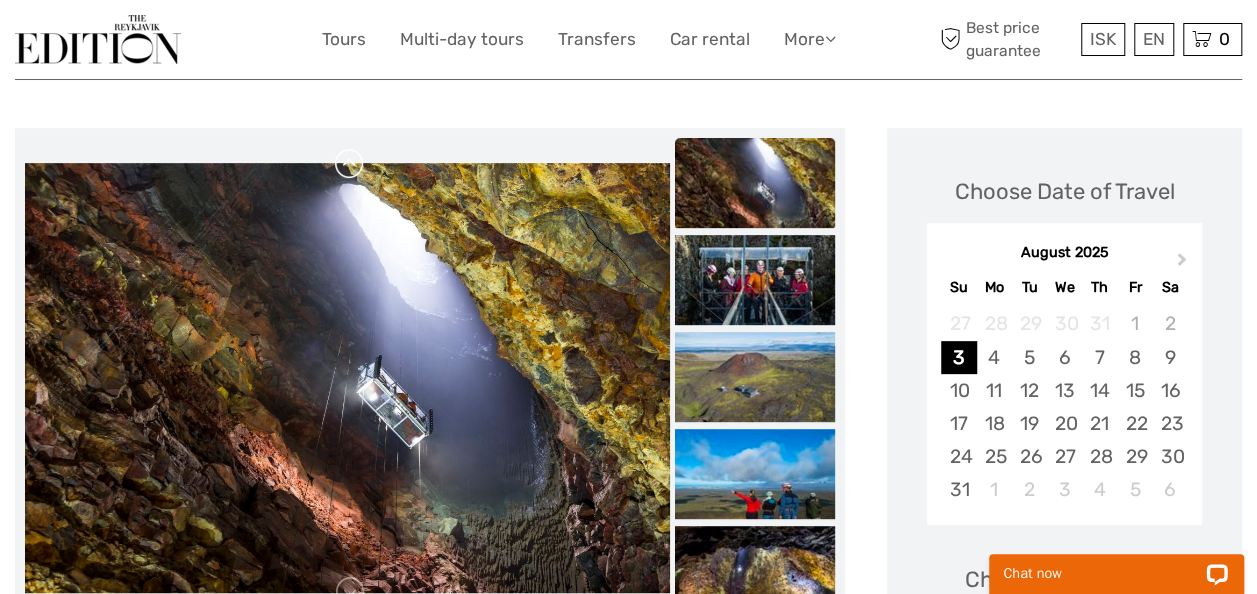 click at bounding box center (350, 164) 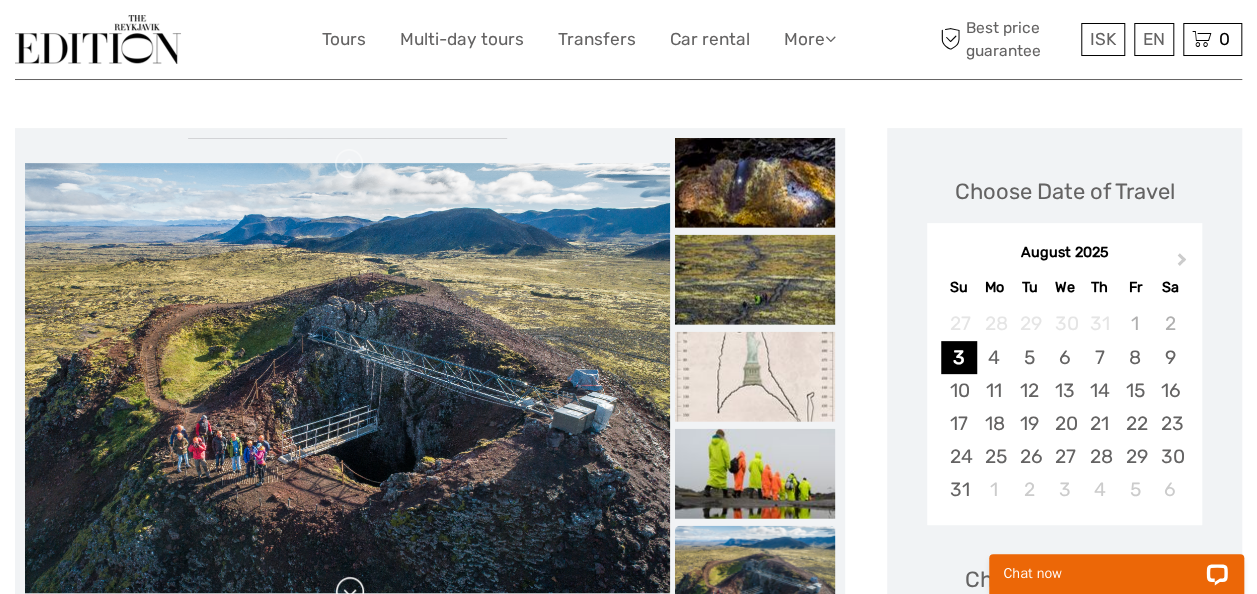 click at bounding box center (350, 592) 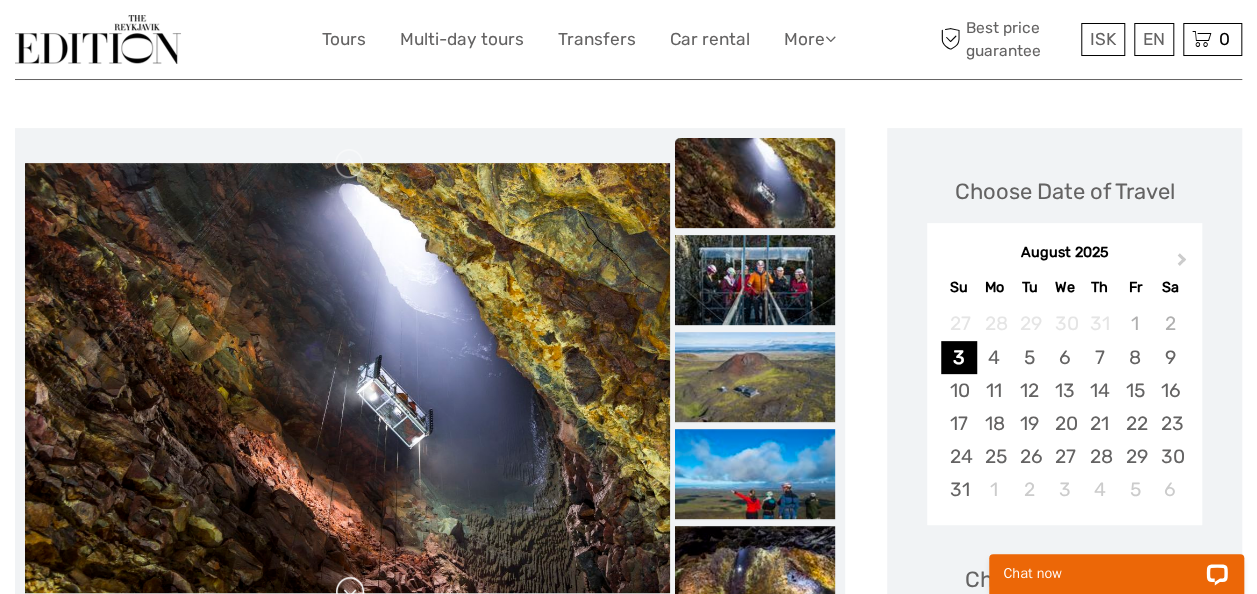 click at bounding box center [350, 592] 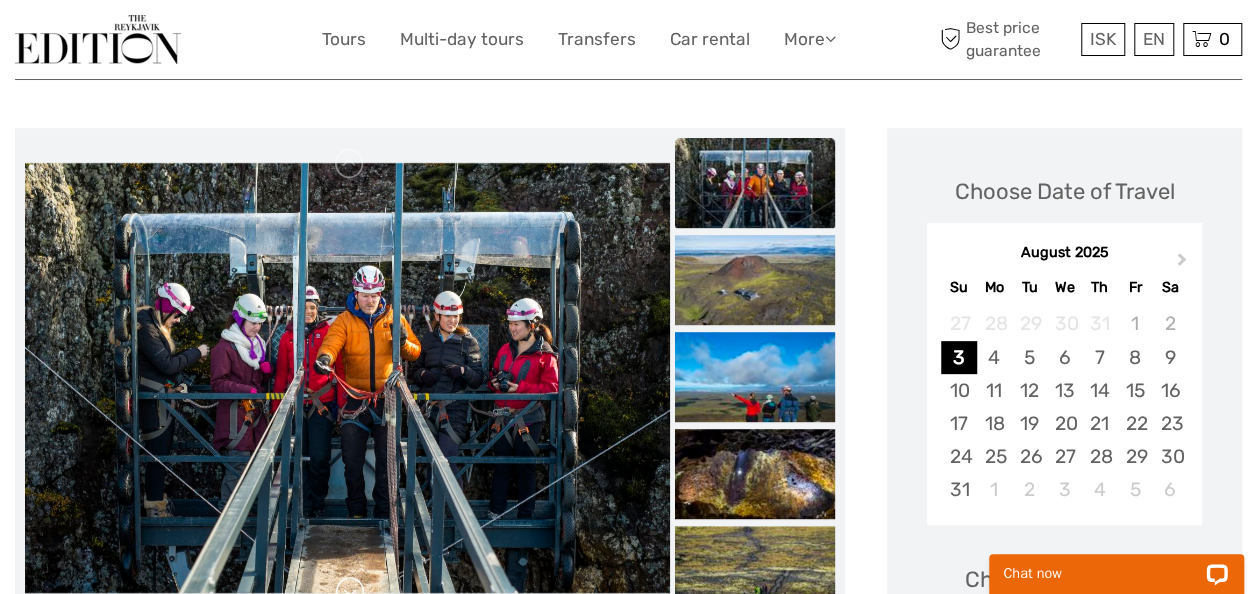 click at bounding box center [350, 592] 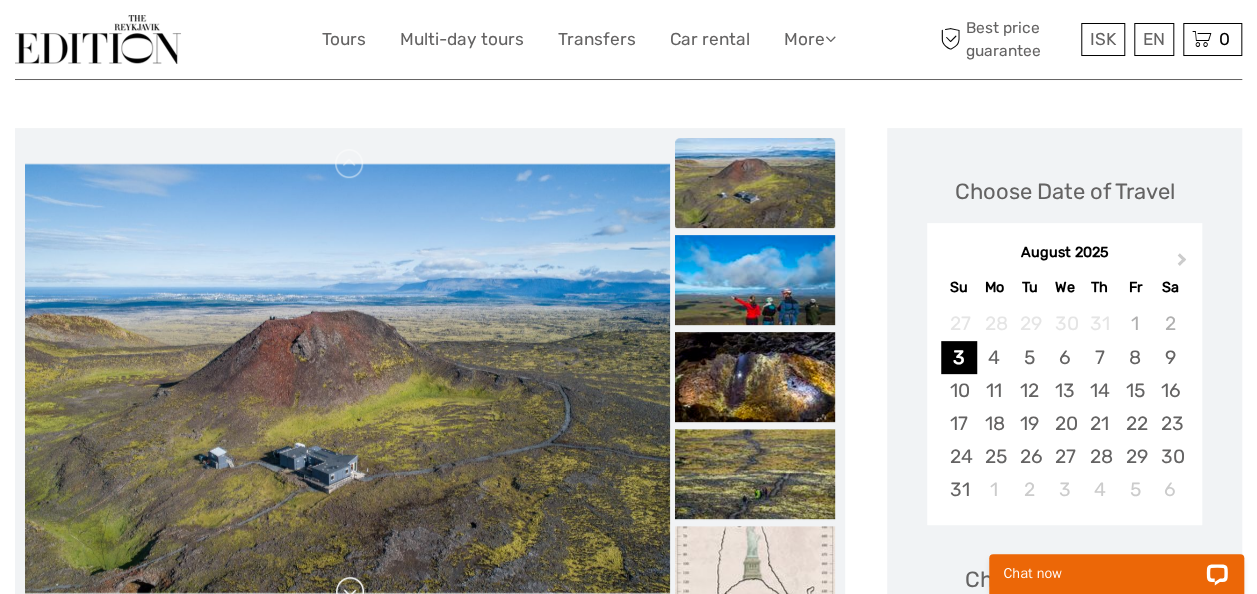 click at bounding box center (350, 592) 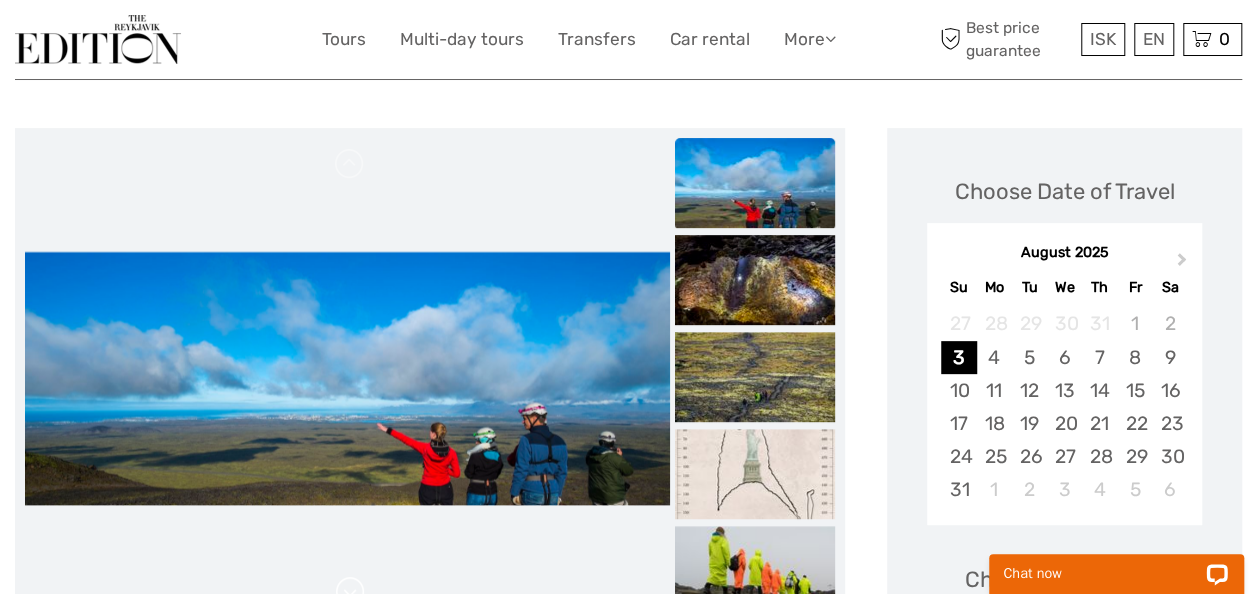 click at bounding box center (350, 592) 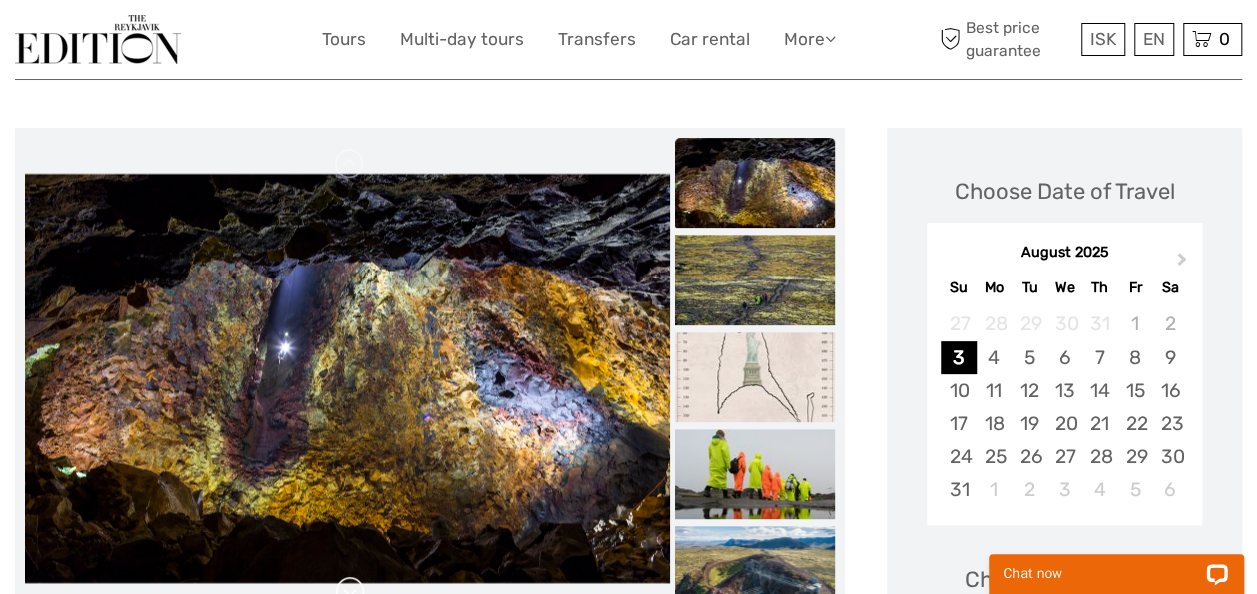 click at bounding box center [350, 592] 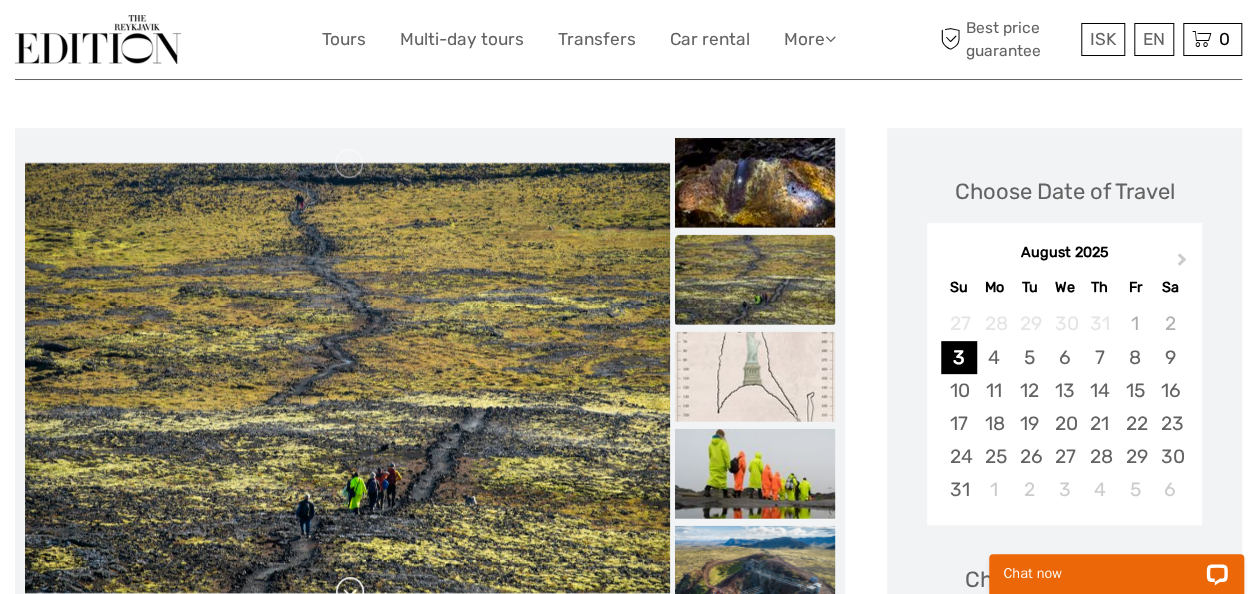 click at bounding box center (350, 592) 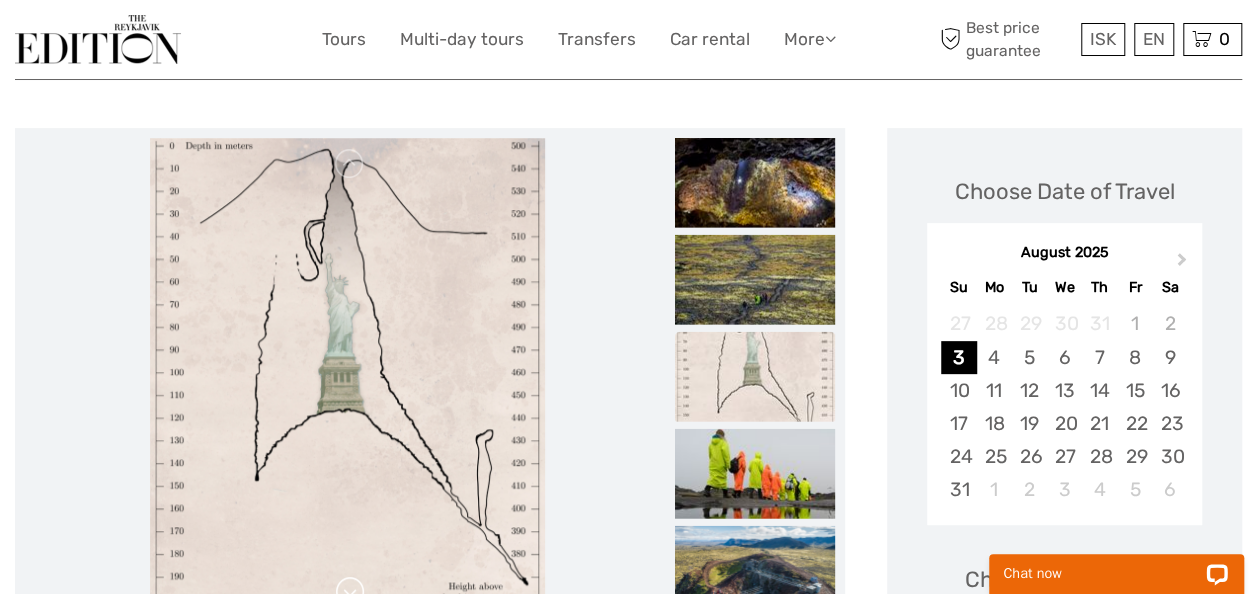 click at bounding box center (350, 592) 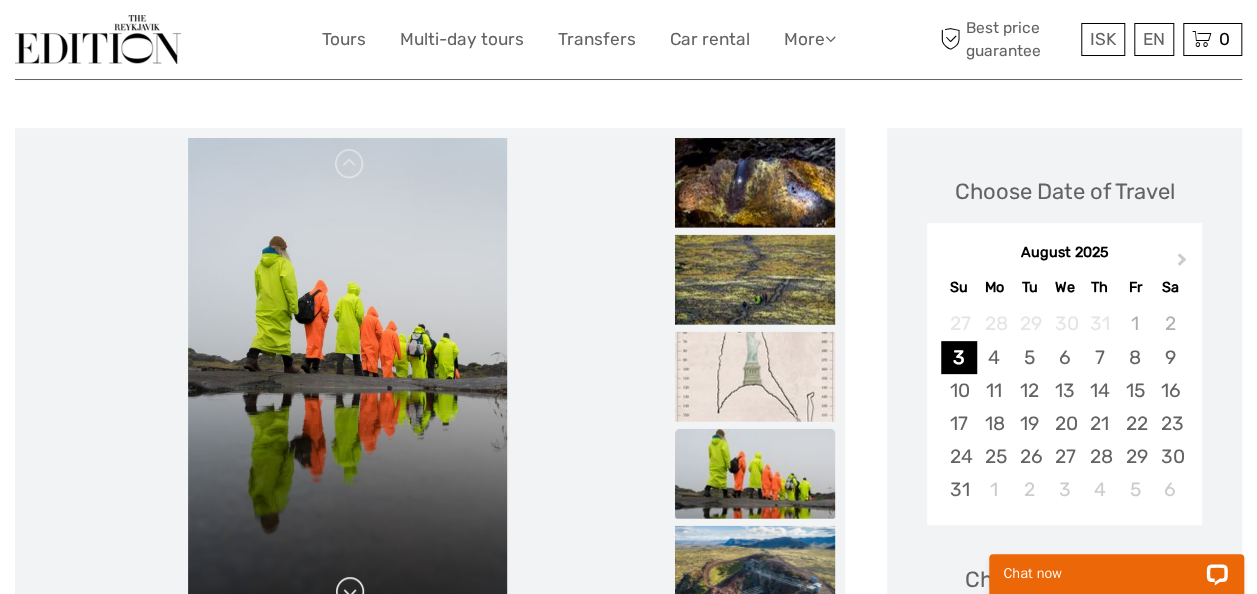click at bounding box center [350, 592] 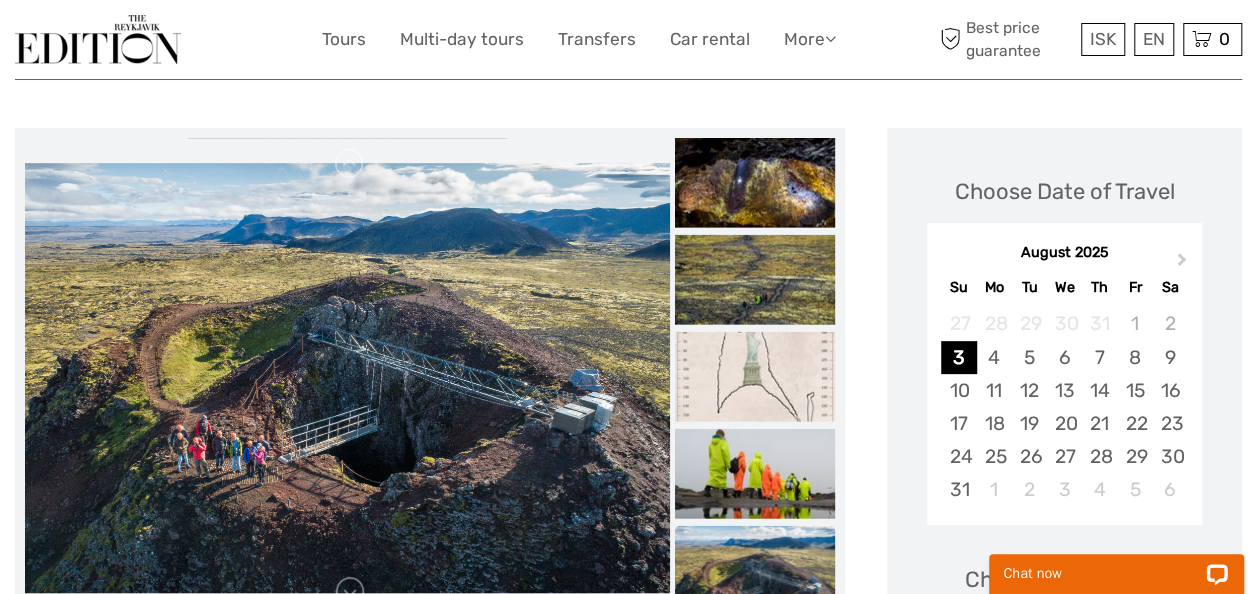 scroll, scrollTop: 0, scrollLeft: 0, axis: both 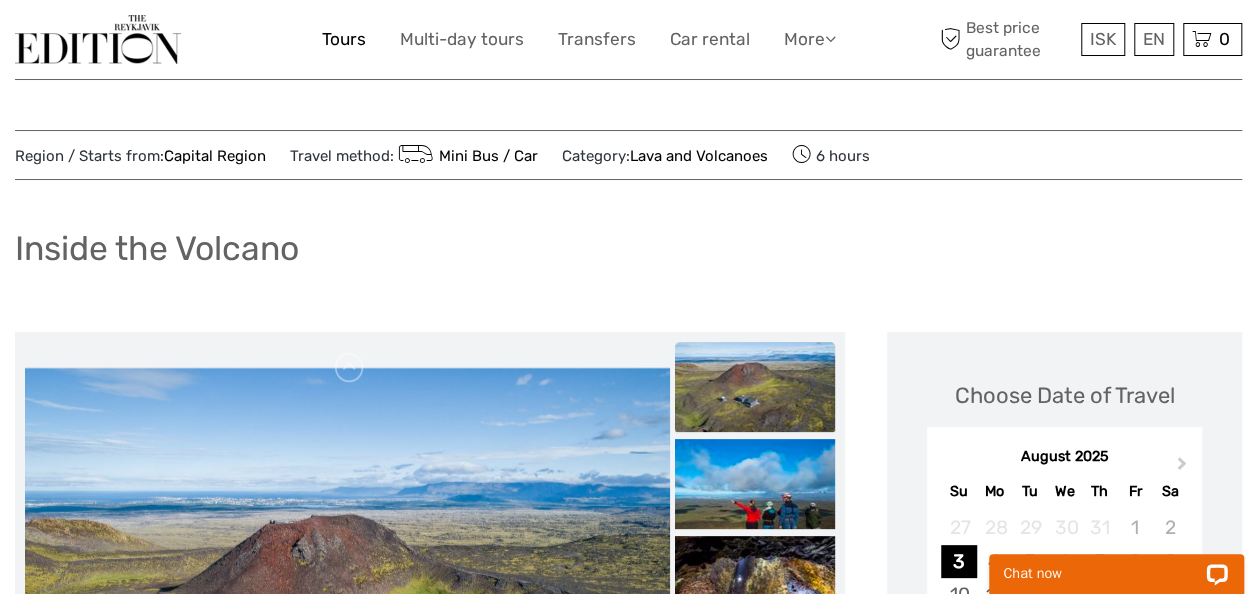 click on "Tours" at bounding box center [344, 39] 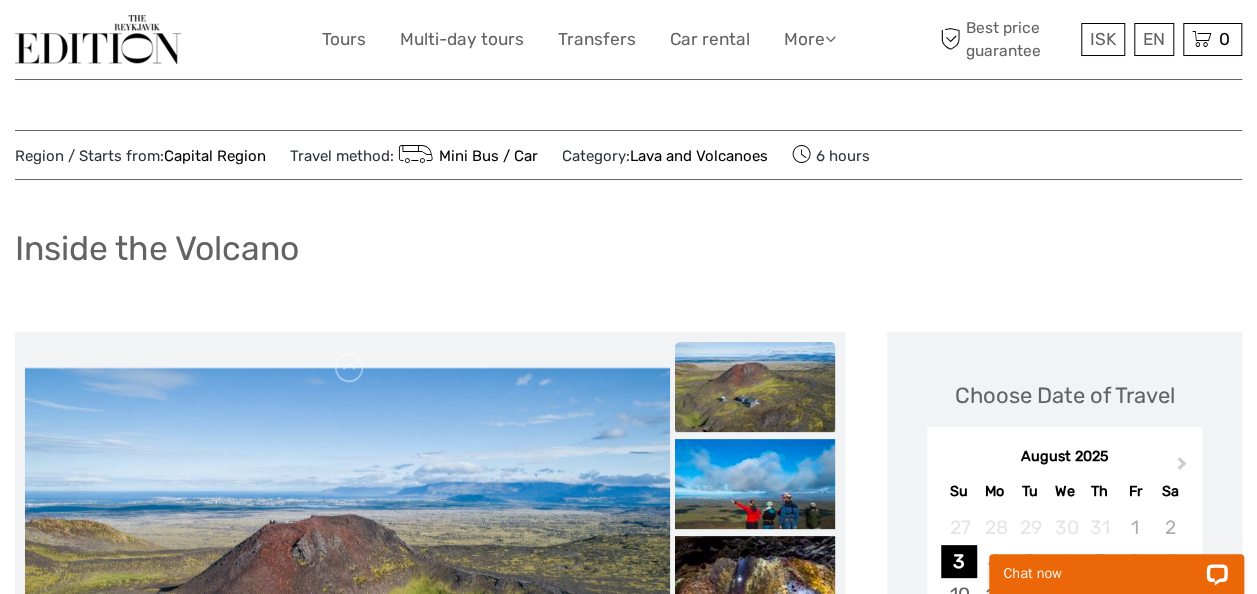 click on "Region / Starts from:
Capital Region
Travel method:
Mini Bus / Car
Category:  Lava and Volcanoes
6 hours
Inside the Volcano" at bounding box center [628, 1601] 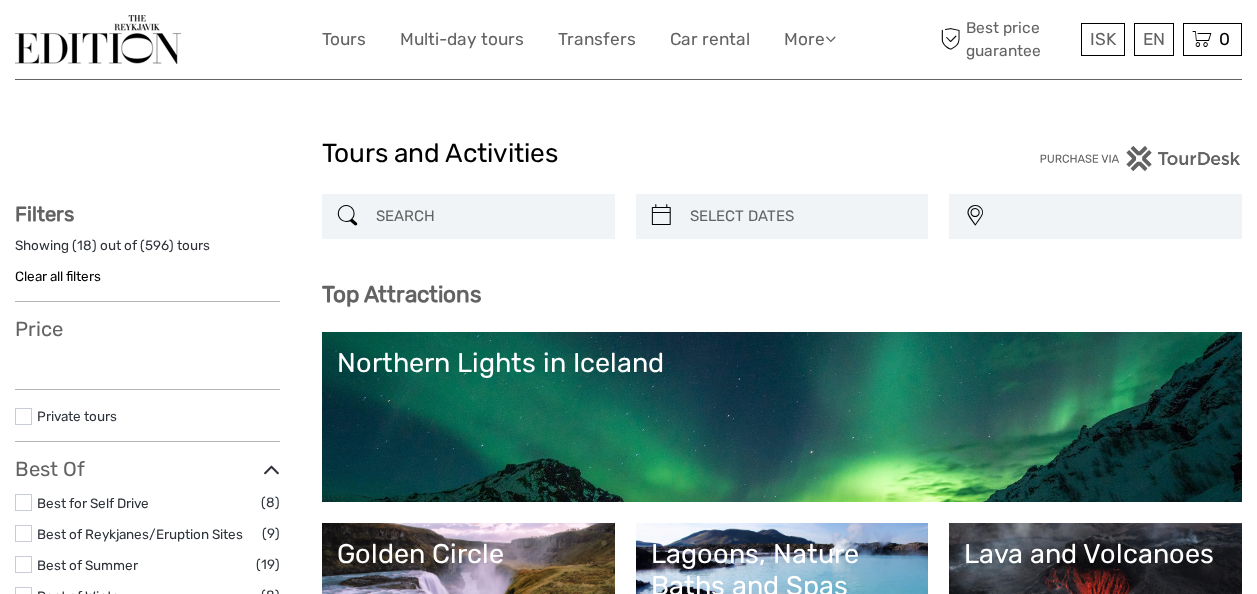 select 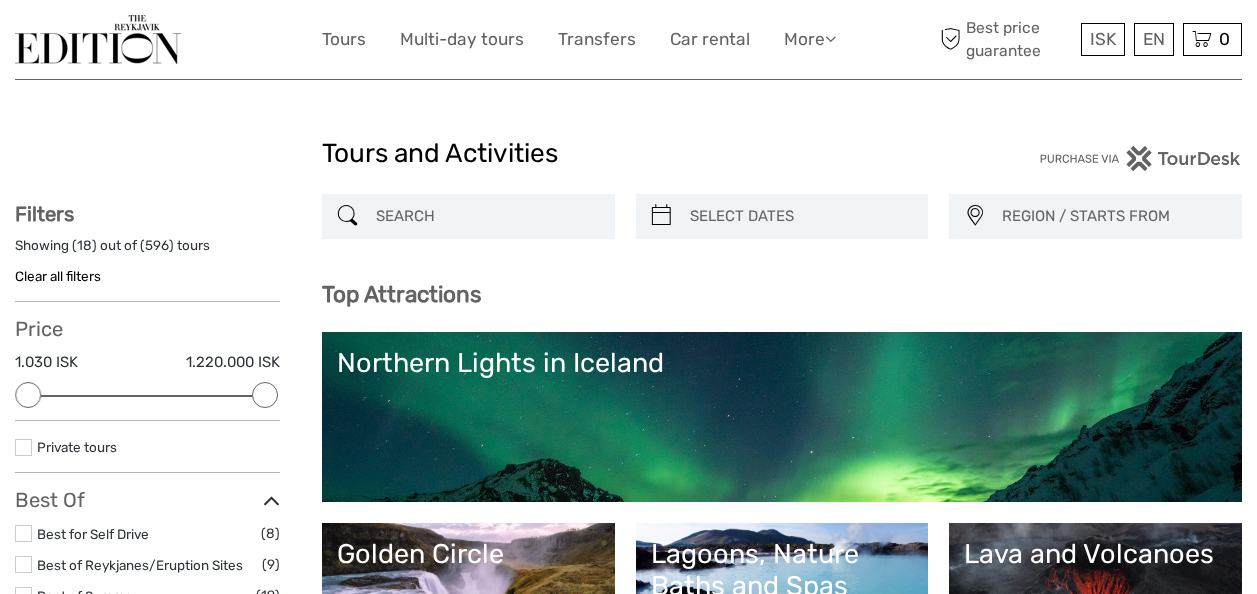 scroll, scrollTop: 0, scrollLeft: 0, axis: both 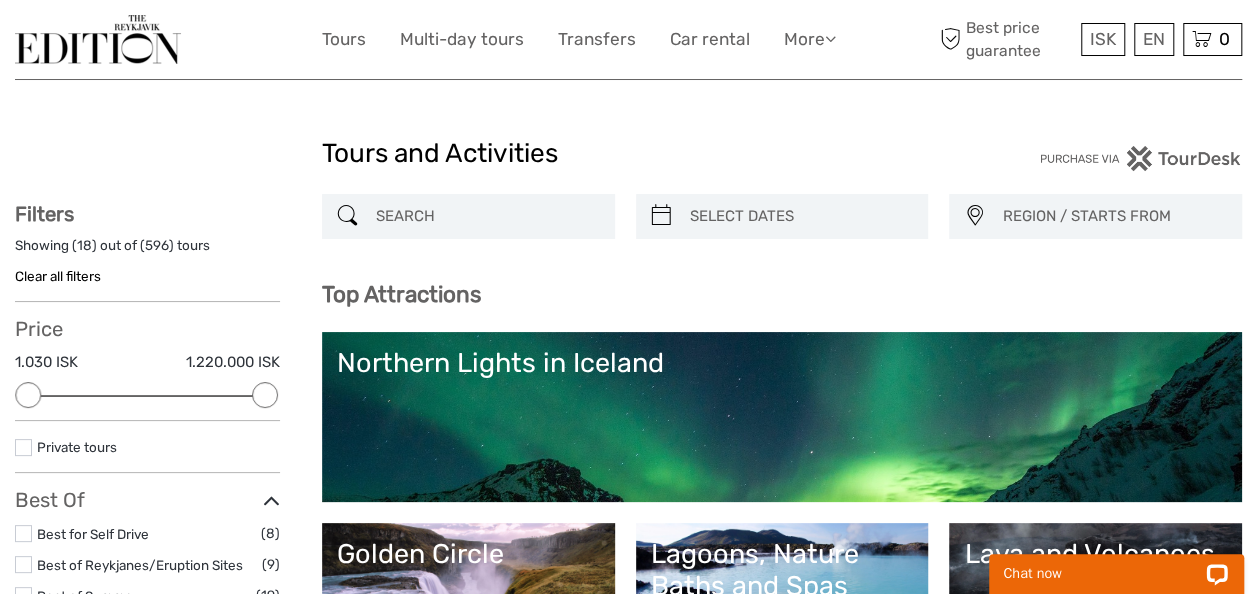 click on "Tours and Activities
Tours and Activities
REGION / STARTS FROM
[REGION]
[REGION]
[REGION]
[REGION]
[REGION] / [CITY]
[REGION]
[REGION]
[REGION]
[REGION]
[REGION]
[REGION]
[REGION]
[REGION]
[REGION] / [CITY]
[REGION]
[REGION]
[REGION]
[REGION]
[REGION]
Show filters
Hide filters
Filters
Showing ( 18 ) out of ( 596 ) tours
Clear all filters
Price
[PRICE]   [PRICE]
Clear
(8)" at bounding box center (628, 1660) 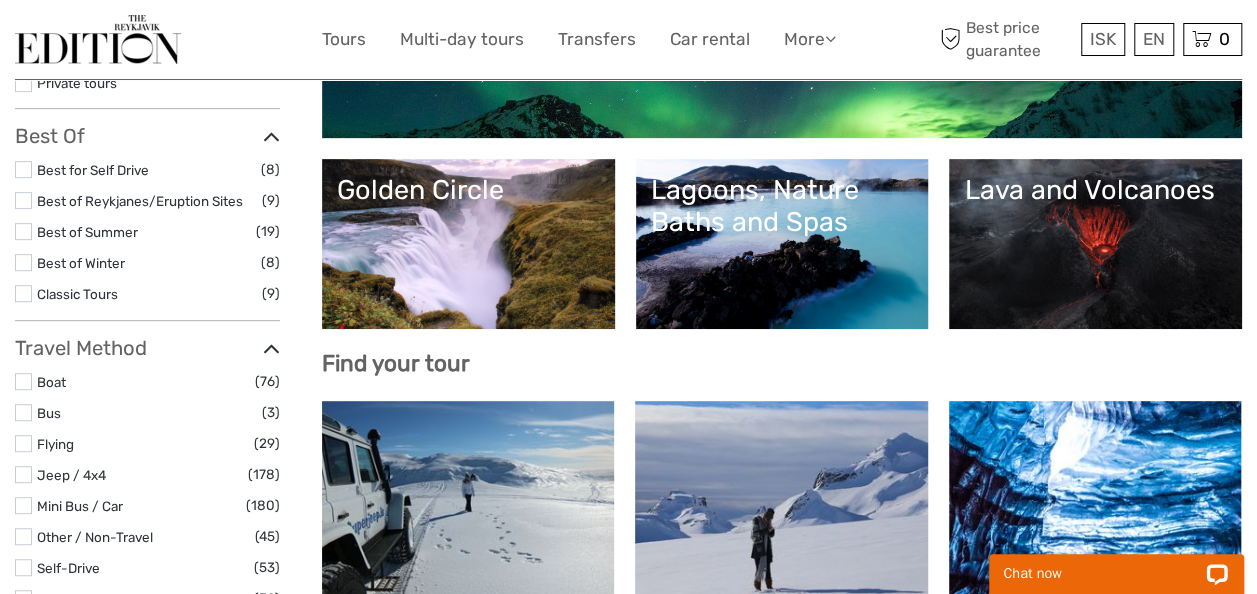 scroll, scrollTop: 491, scrollLeft: 0, axis: vertical 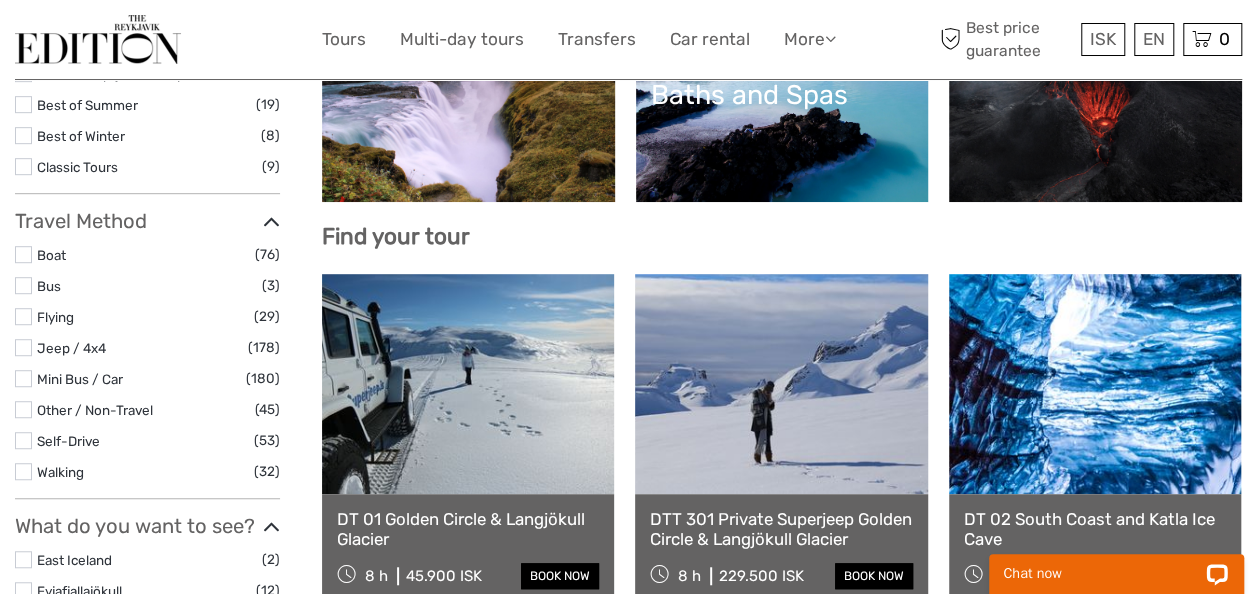 click at bounding box center [1095, 384] 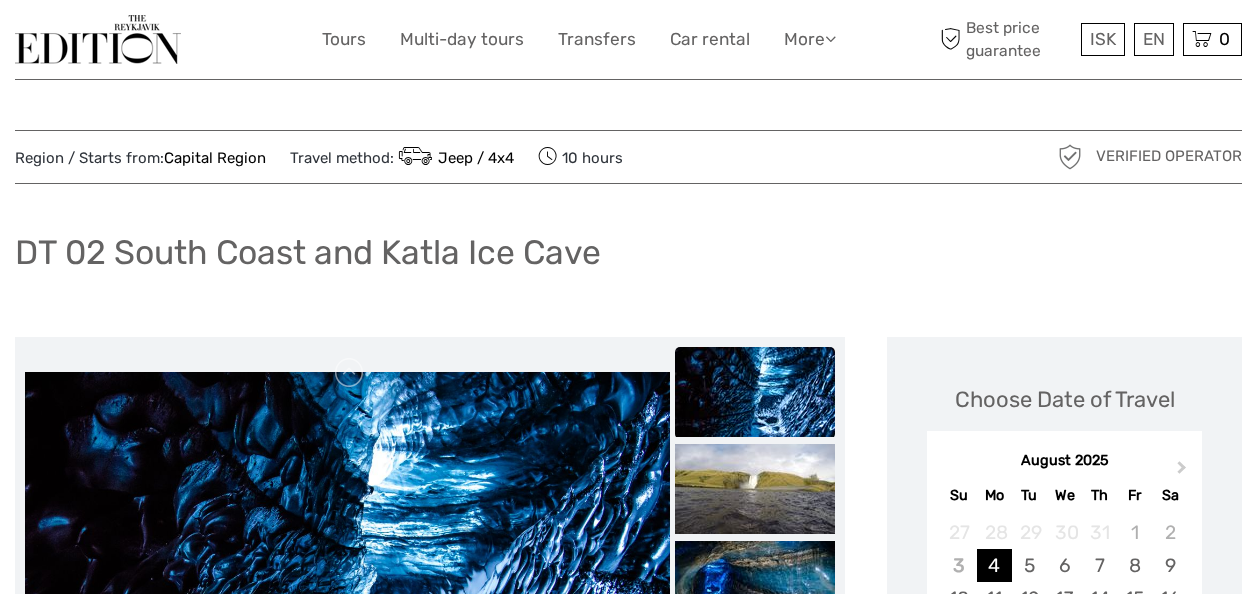scroll, scrollTop: 0, scrollLeft: 0, axis: both 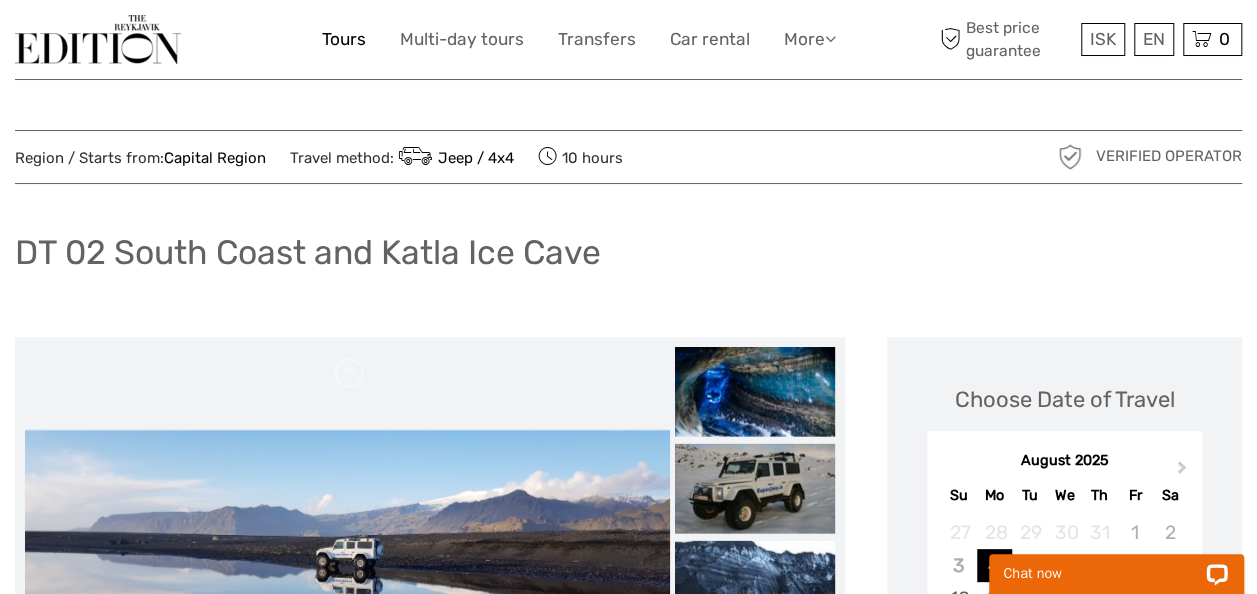 click on "Tours" at bounding box center (344, 39) 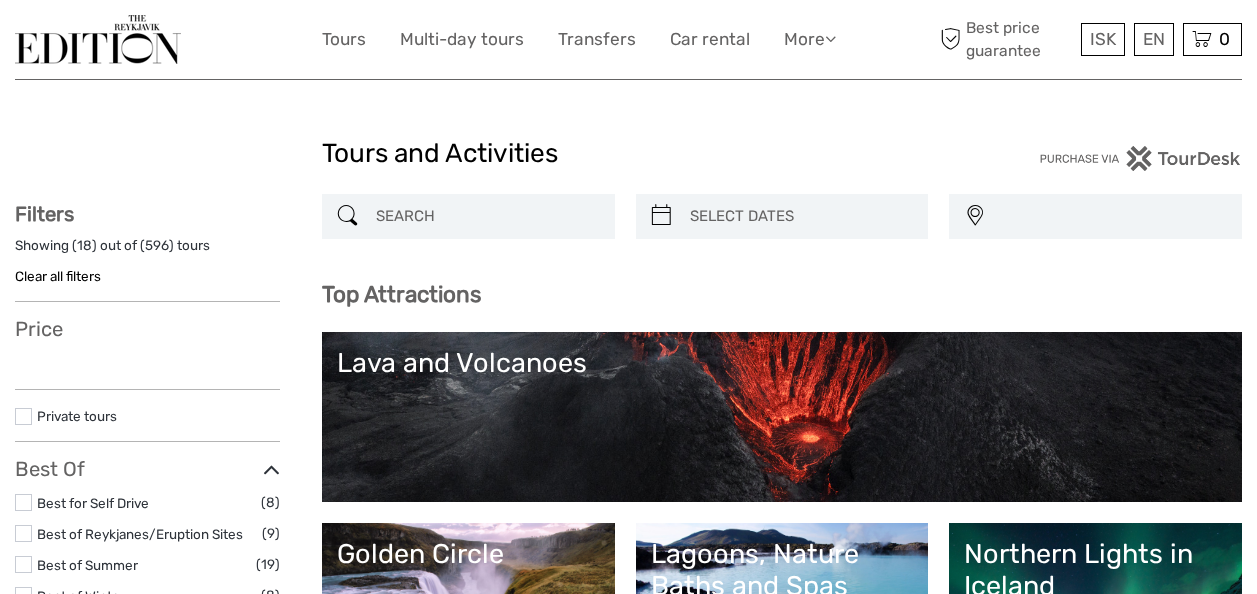 select 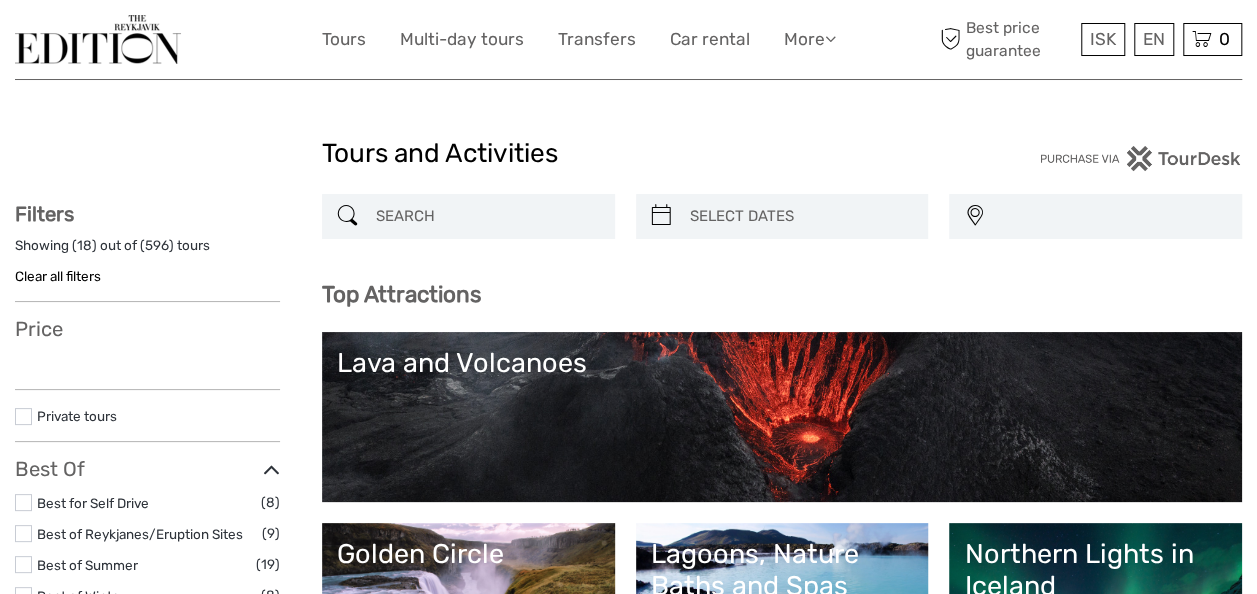 scroll, scrollTop: 0, scrollLeft: 0, axis: both 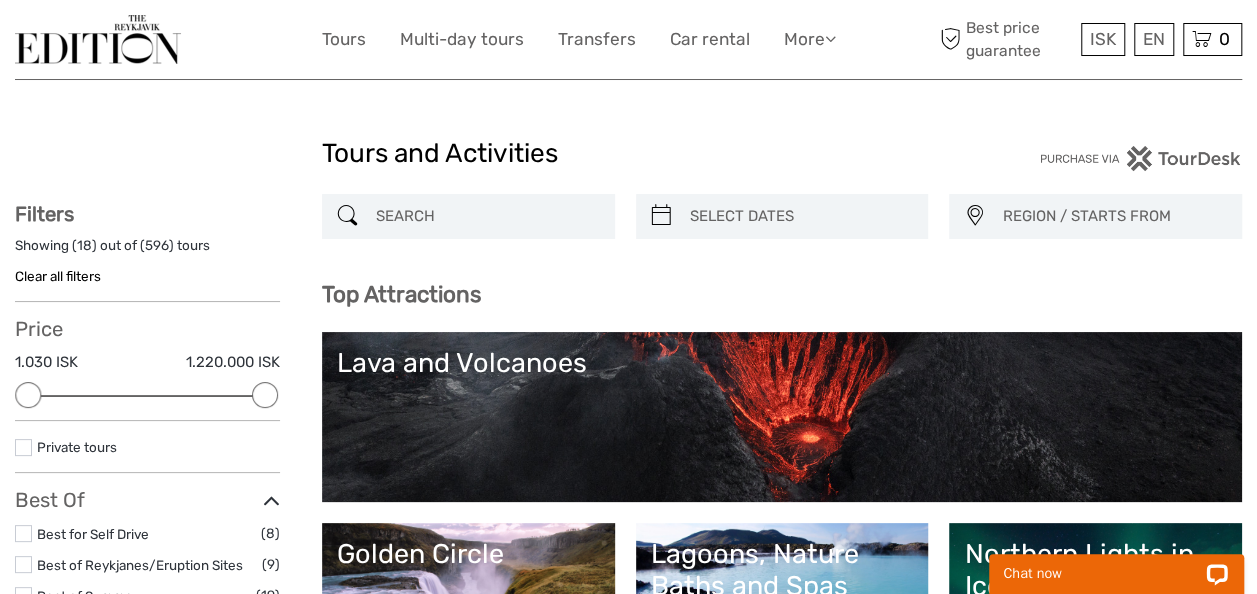 click at bounding box center (486, 216) 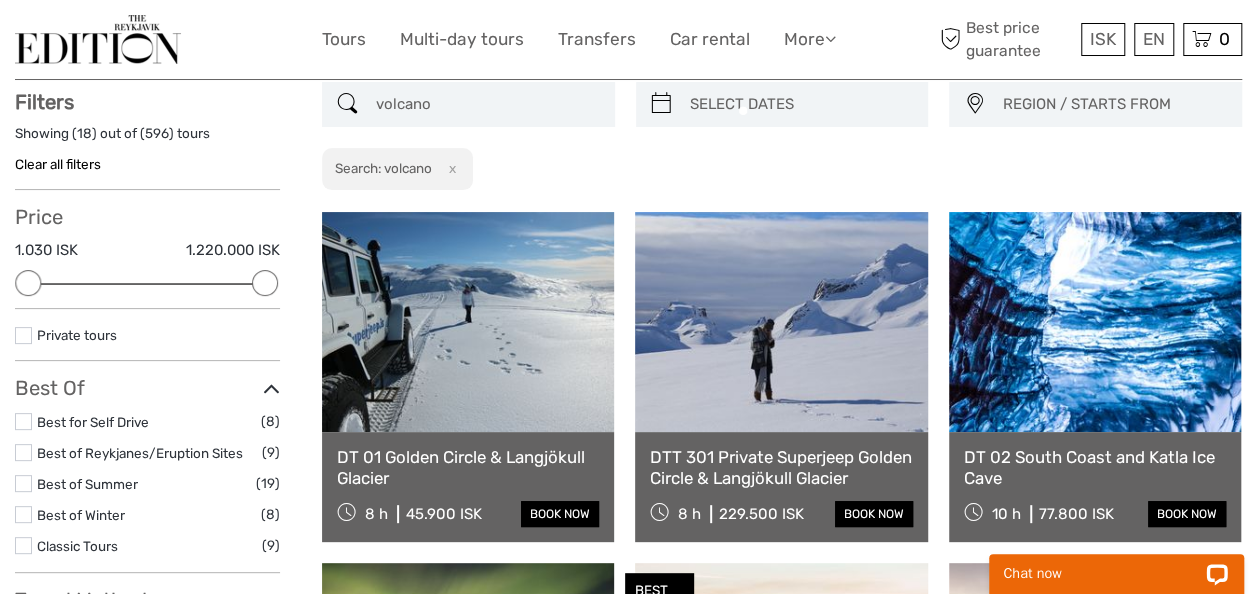 scroll, scrollTop: 113, scrollLeft: 0, axis: vertical 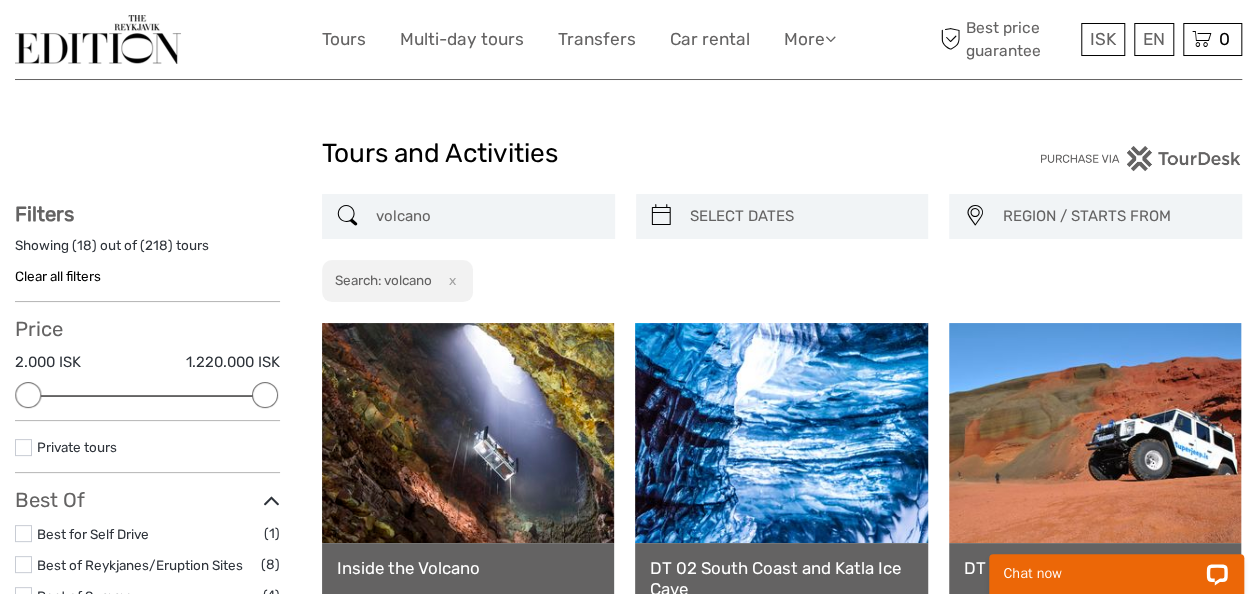 drag, startPoint x: 458, startPoint y: 213, endPoint x: 0, endPoint y: 202, distance: 458.13208 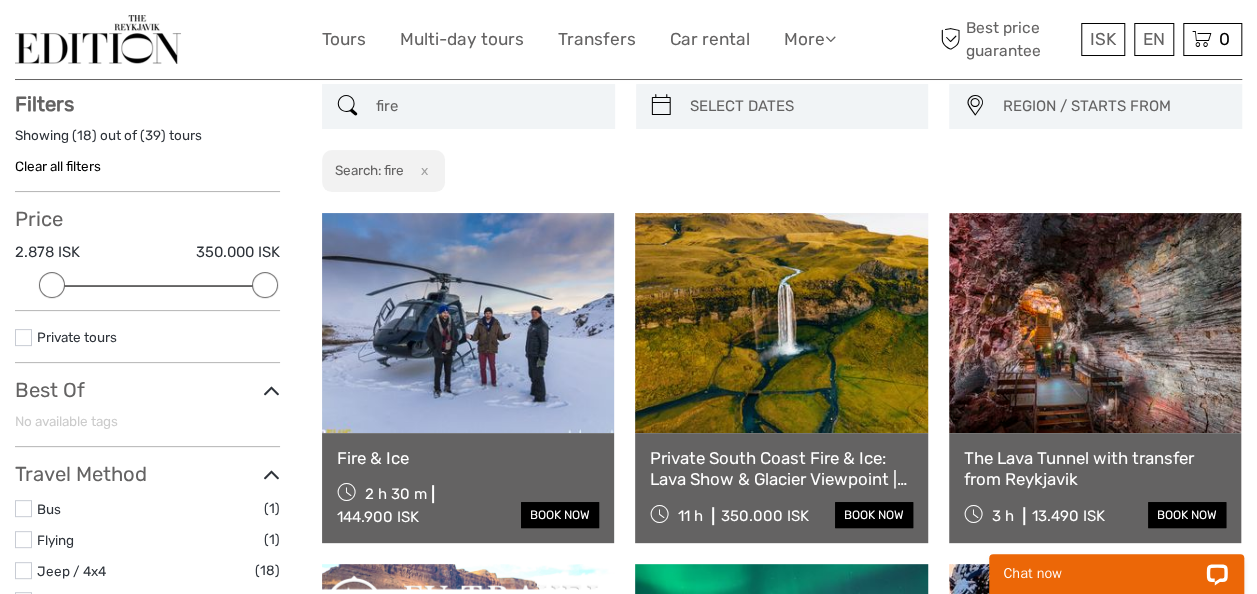scroll, scrollTop: 113, scrollLeft: 0, axis: vertical 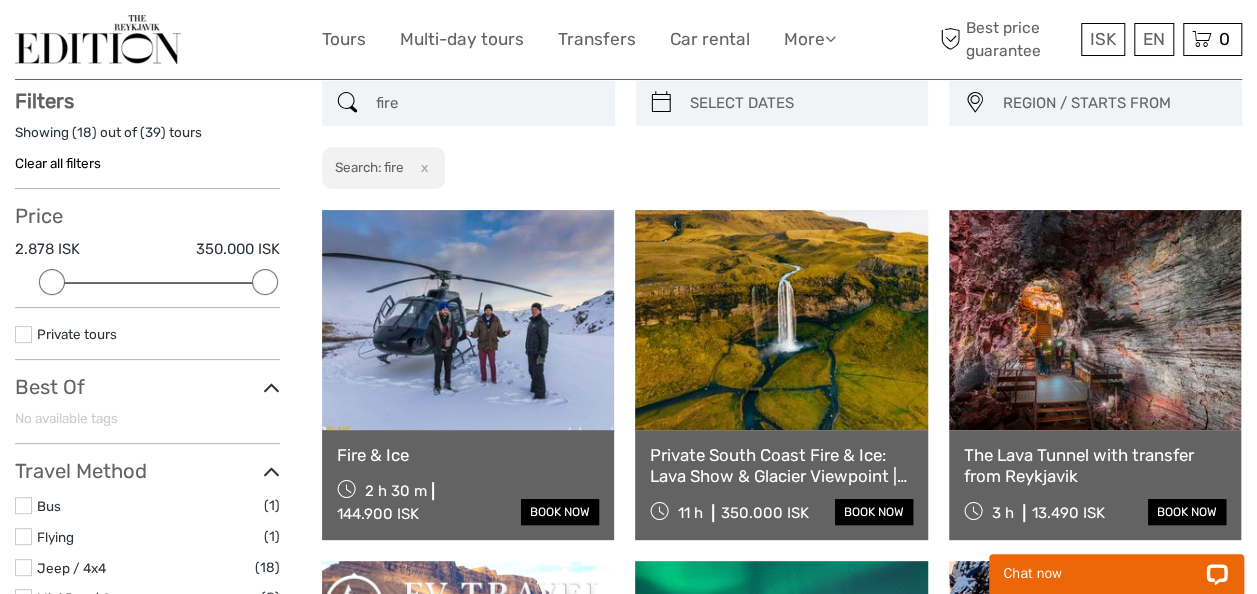type on "fire" 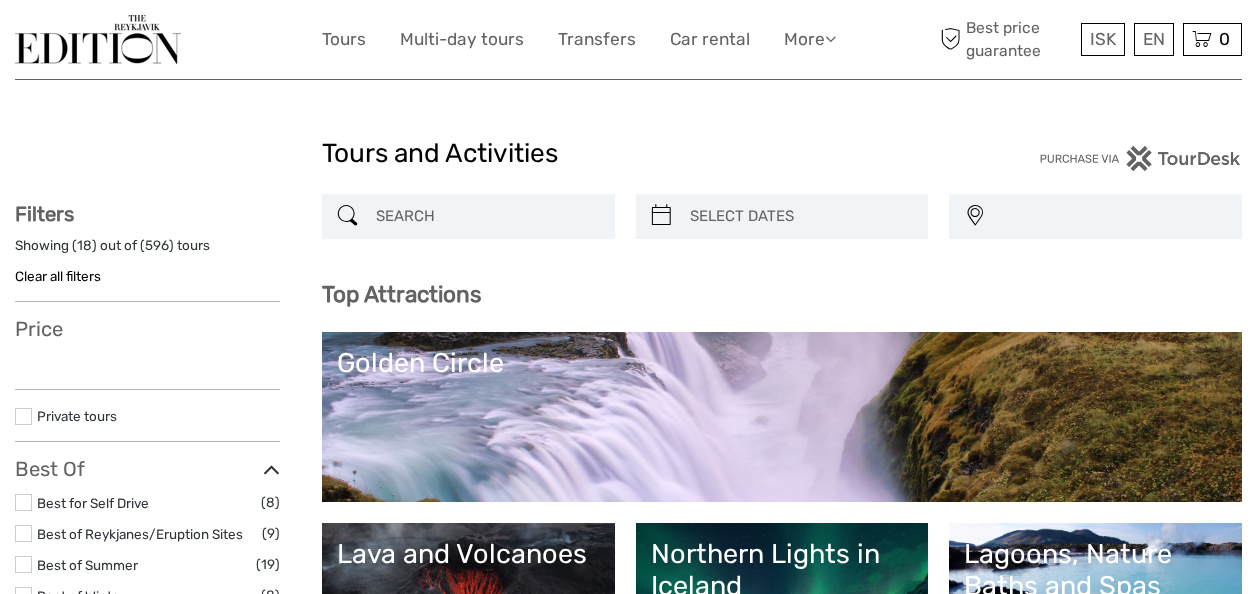 select 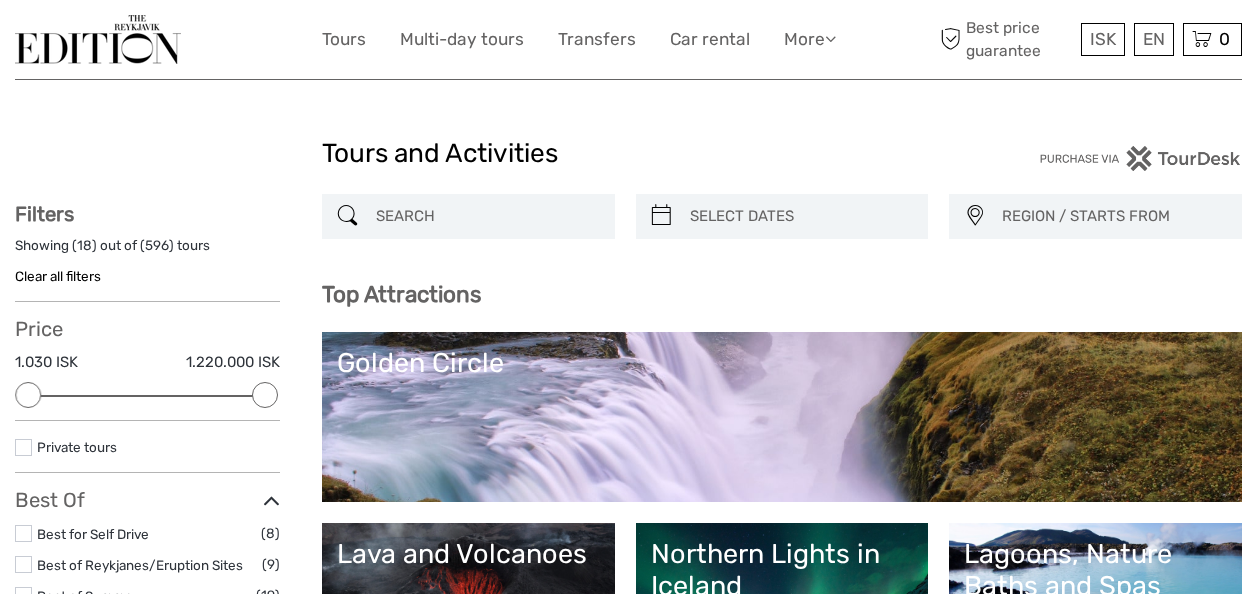 scroll, scrollTop: 0, scrollLeft: 0, axis: both 